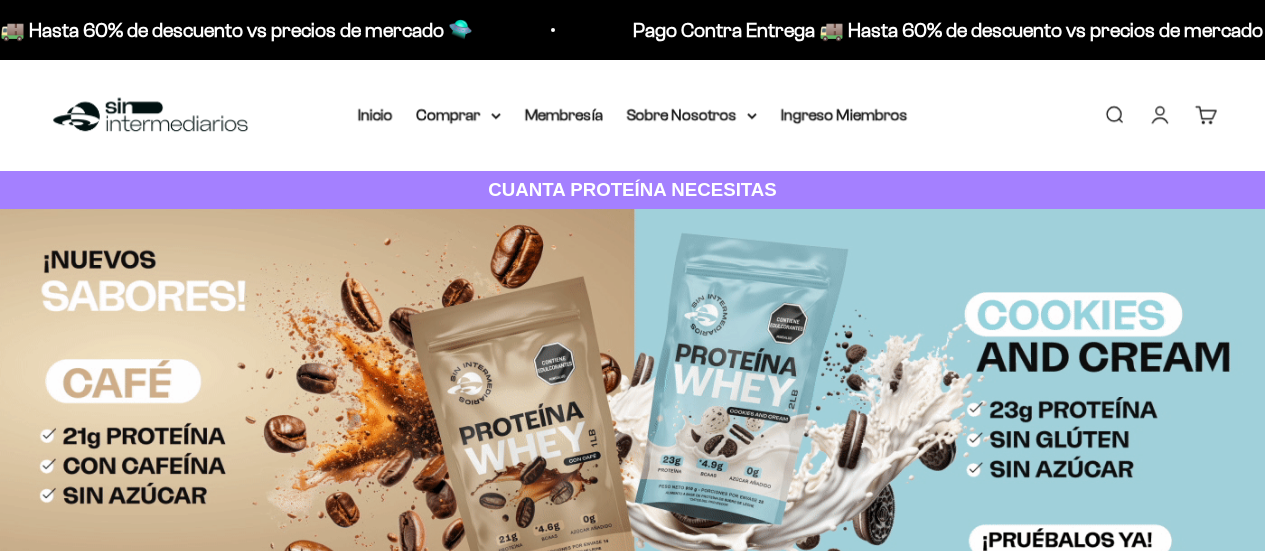 scroll, scrollTop: 0, scrollLeft: 0, axis: both 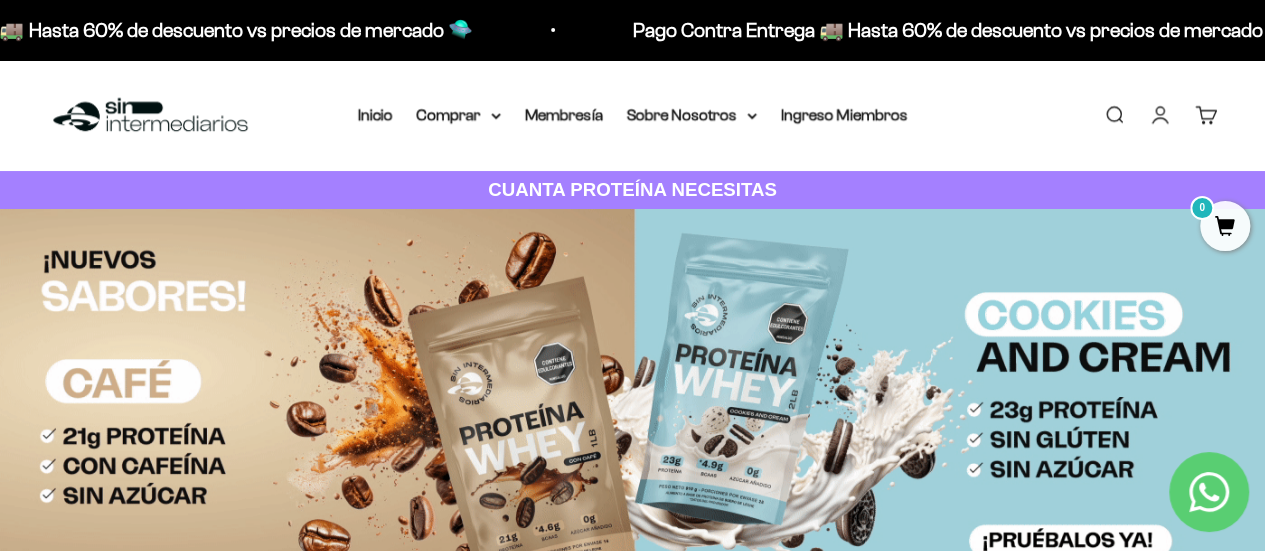 click on "Menú
Buscar
Inicio
Comprar
Proteínas
Ver Todos
Whey
Iso Vegan Pancakes Pre-Entreno 0" at bounding box center [632, 115] 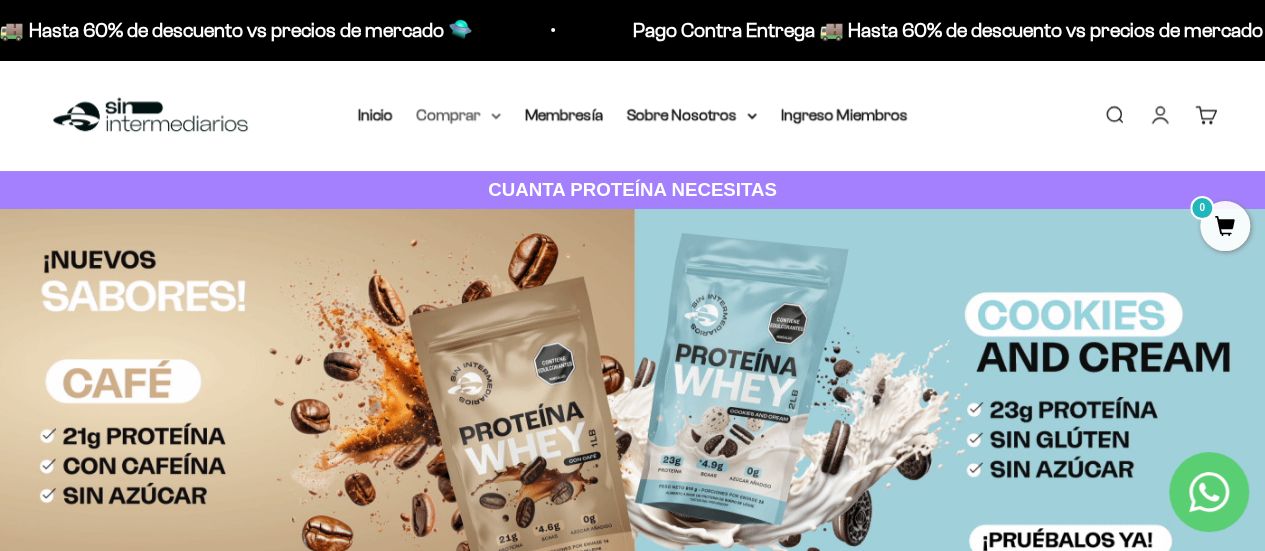 click on "Comprar" at bounding box center [459, 115] 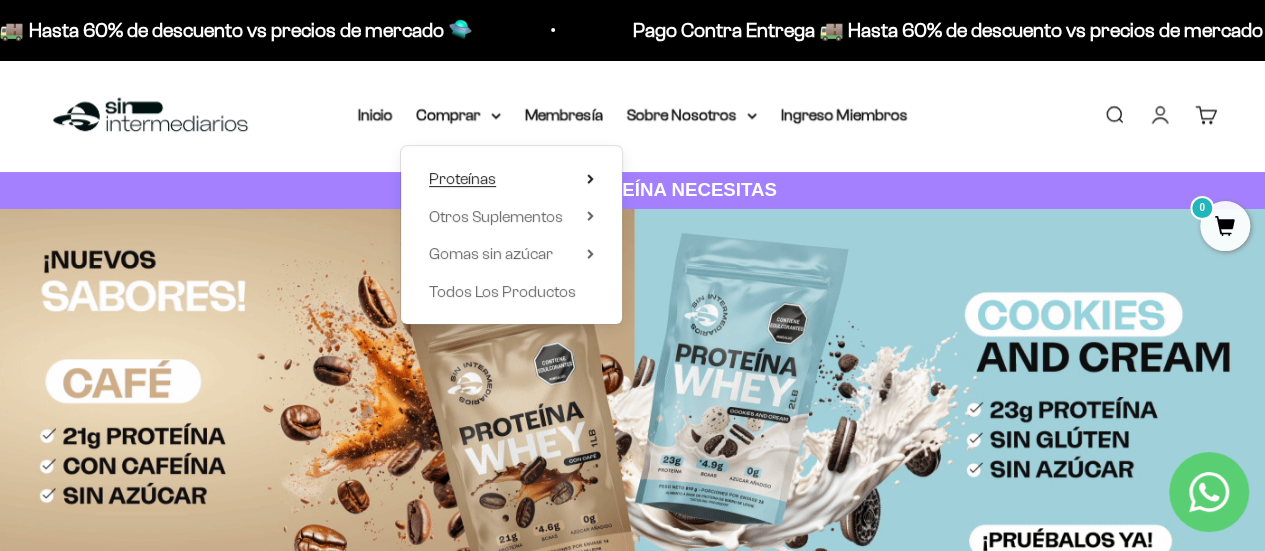 click on "Proteínas" at bounding box center (511, 179) 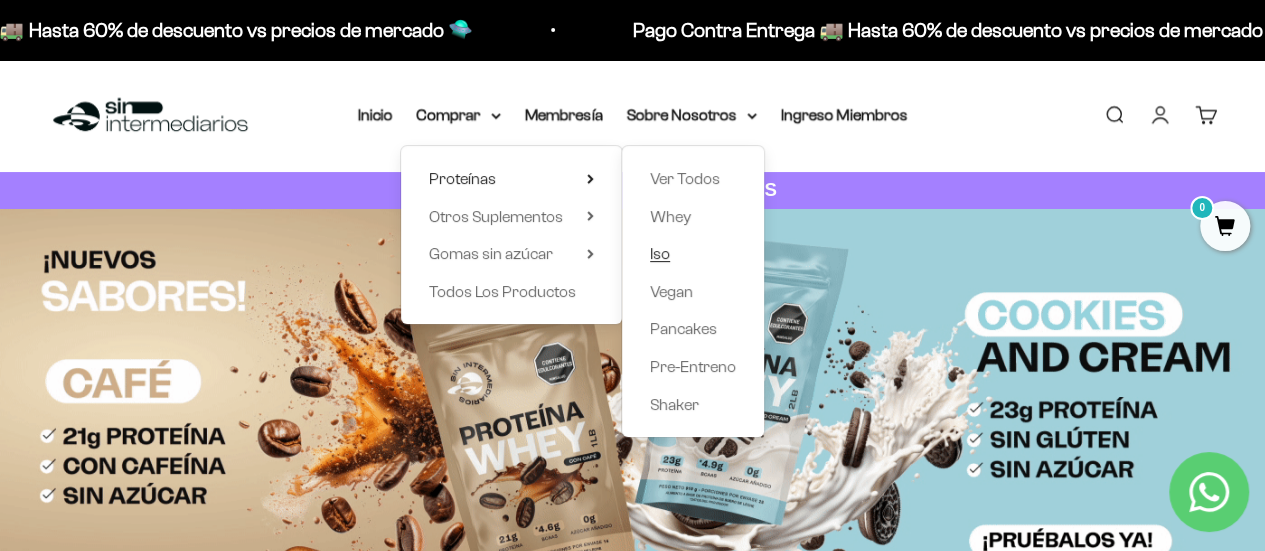 click on "Iso" at bounding box center [660, 253] 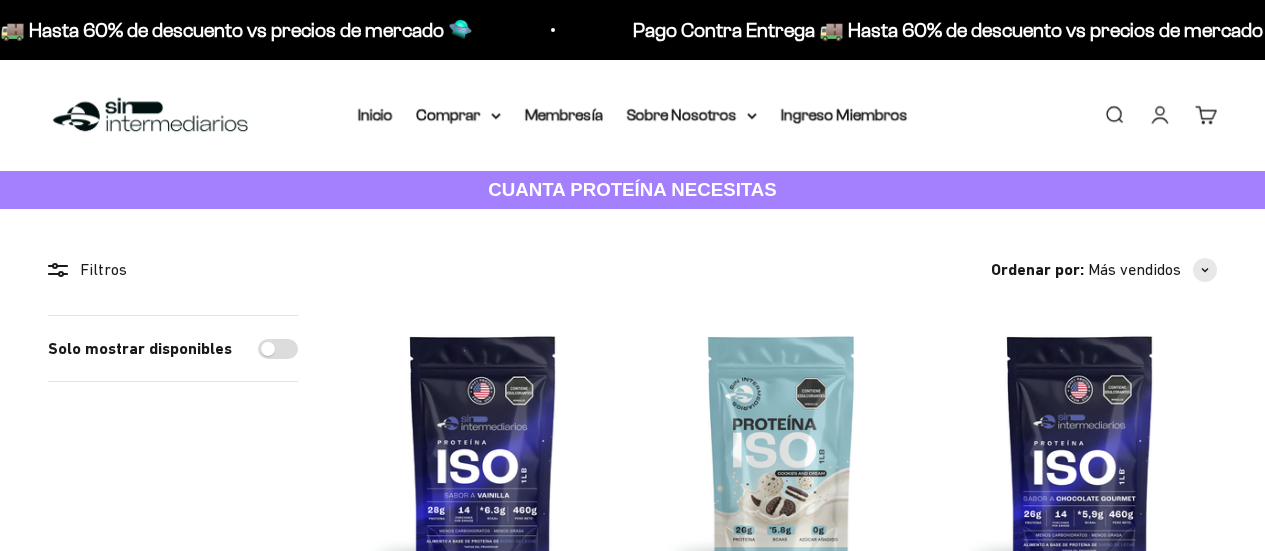 scroll, scrollTop: 0, scrollLeft: 0, axis: both 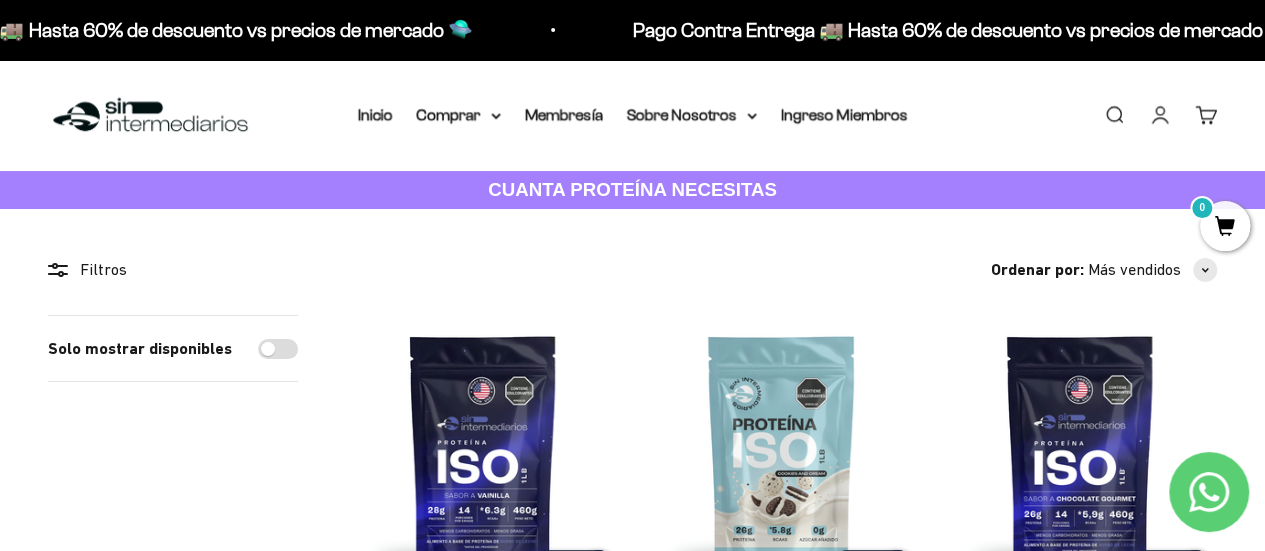 click on "Menú
Buscar
Inicio
Comprar
Proteínas
Ver Todos
Whey
Iso Vegan Pancakes Pre-Entreno 0" at bounding box center [632, 115] 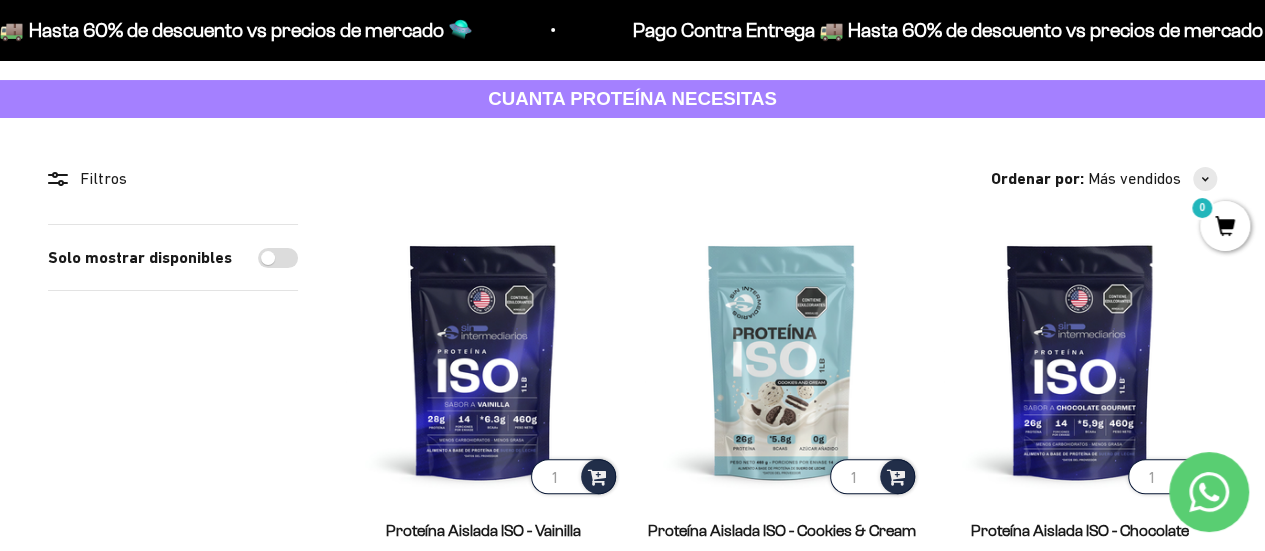 scroll, scrollTop: 0, scrollLeft: 0, axis: both 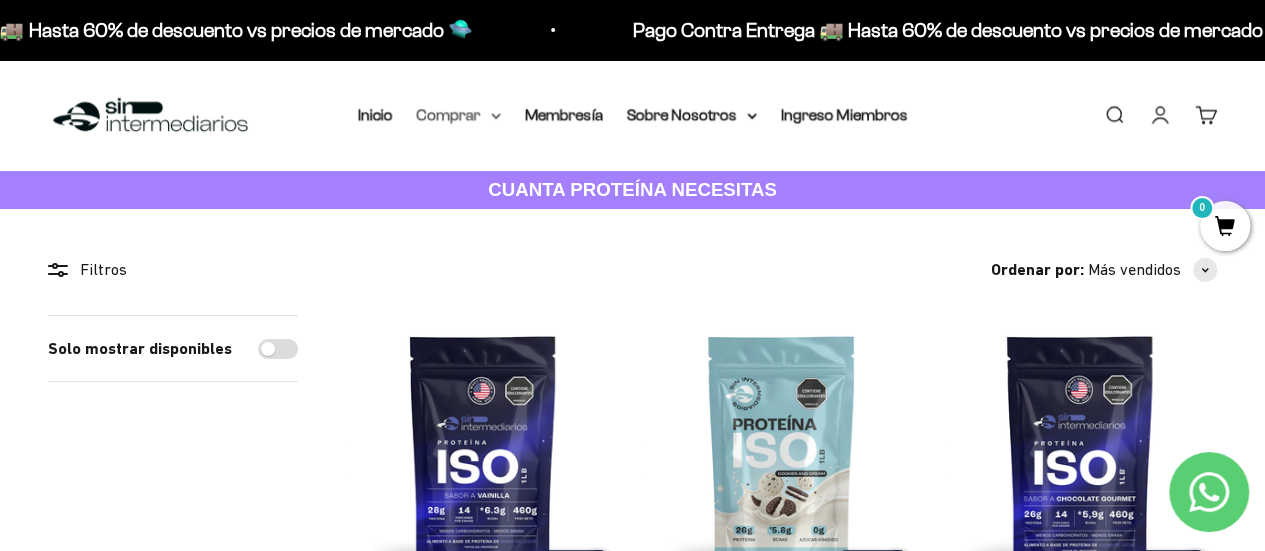 click on "Comprar" at bounding box center (459, 115) 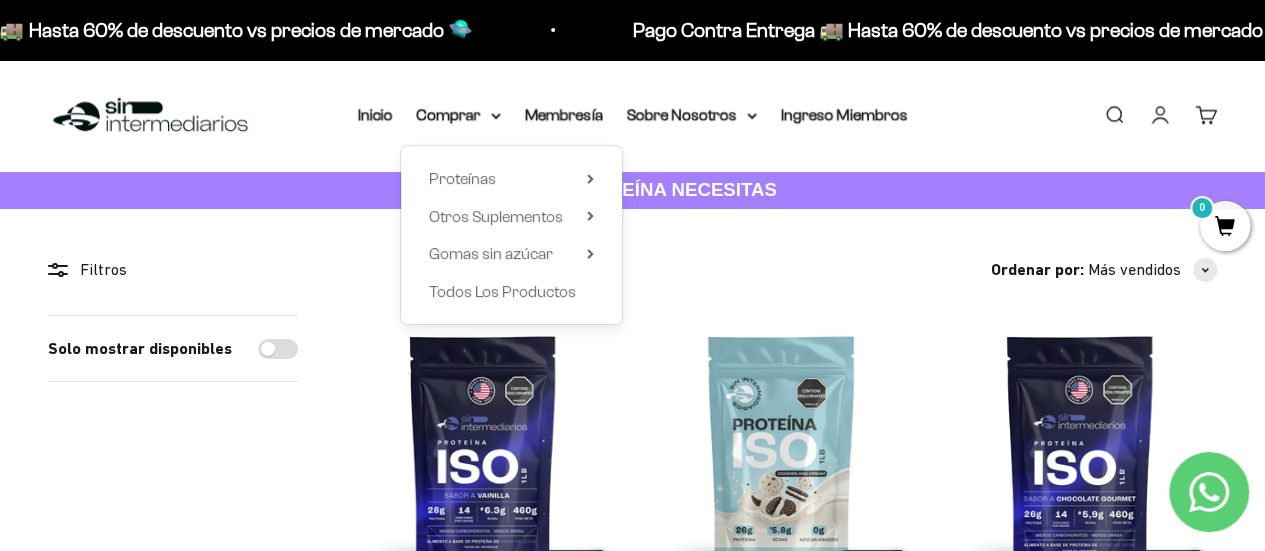 drag, startPoint x: 965, startPoint y: 129, endPoint x: 898, endPoint y: 153, distance: 71.168816 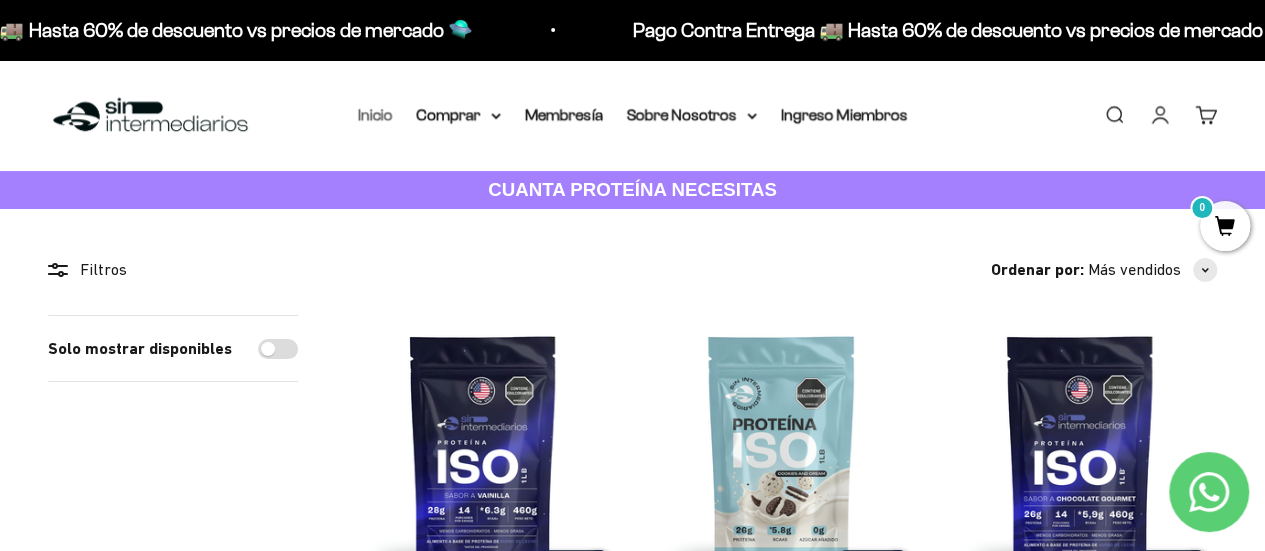click on "Inicio" at bounding box center (375, 114) 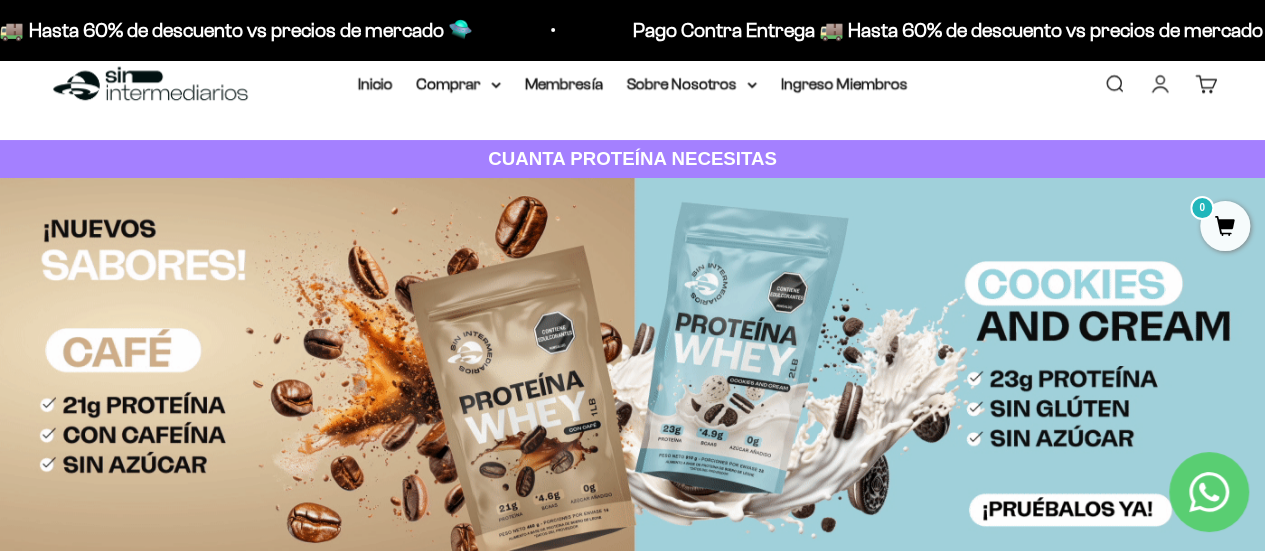 scroll, scrollTop: 0, scrollLeft: 0, axis: both 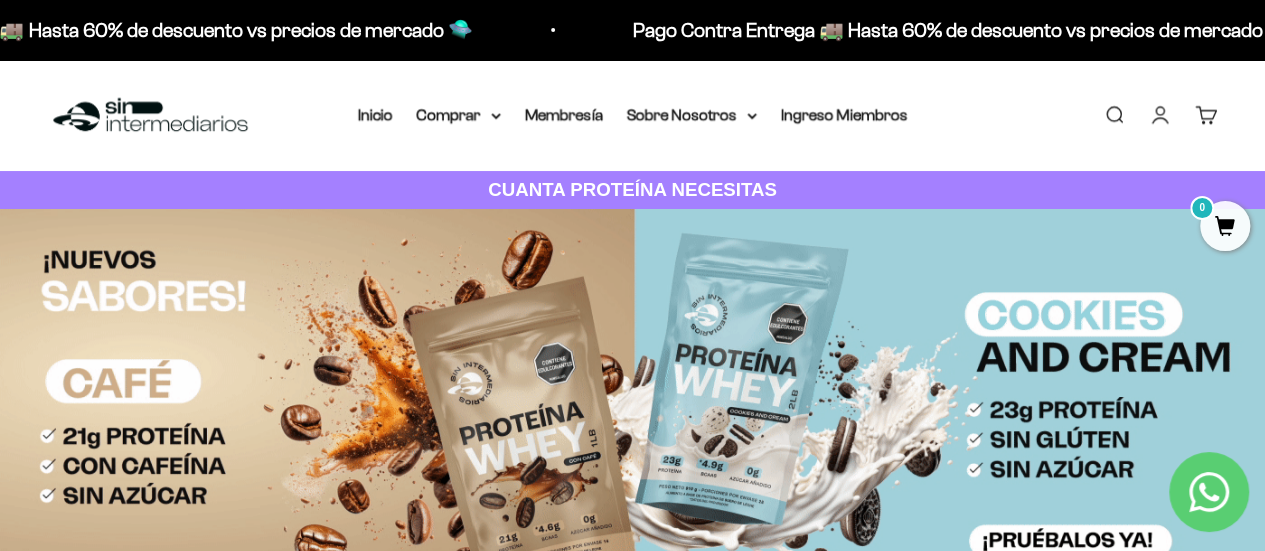 click on "Menú
Buscar
Inicio
Comprar
Proteínas
Ver Todos
Whey
Iso Vegan Pancakes Pre-Entreno 0" at bounding box center [632, 115] 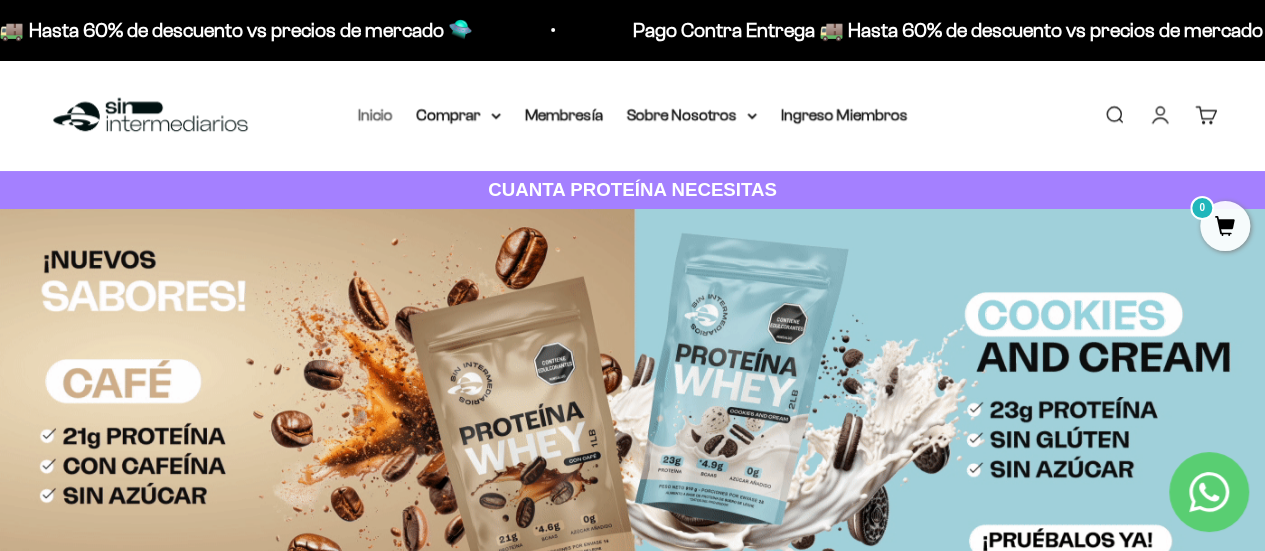 click on "Inicio" at bounding box center (375, 114) 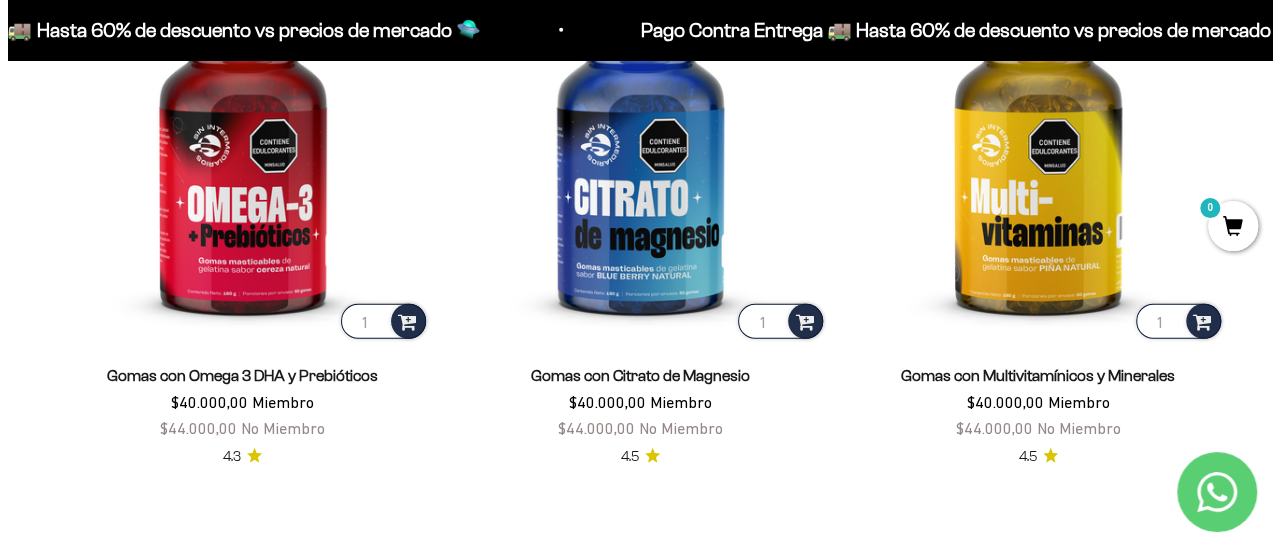 scroll, scrollTop: 2500, scrollLeft: 0, axis: vertical 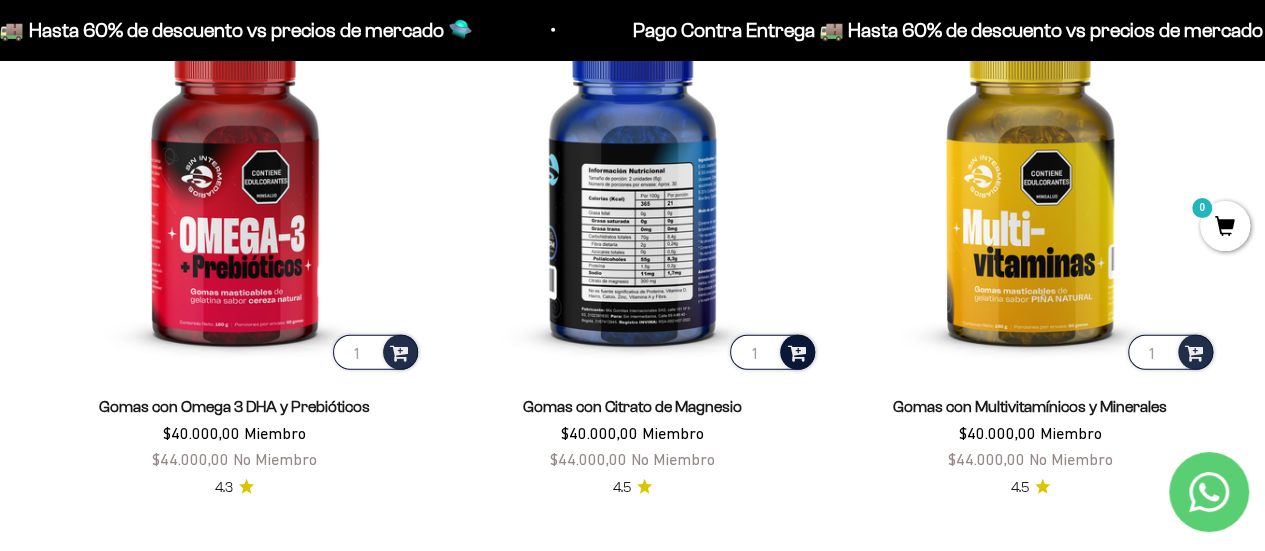 click at bounding box center (796, 351) 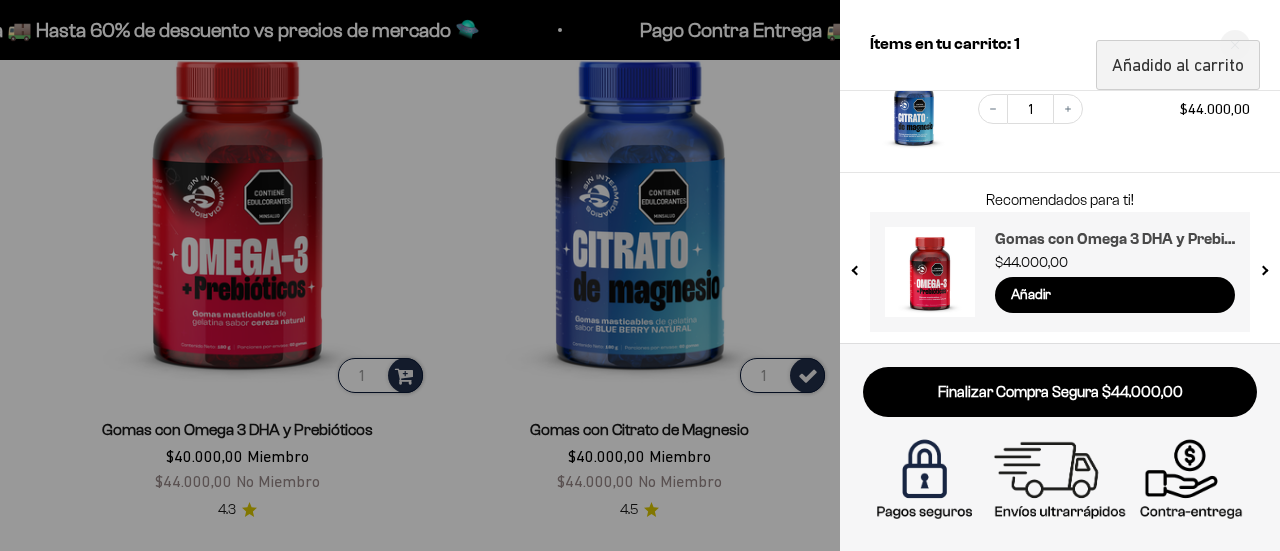 scroll, scrollTop: 162, scrollLeft: 0, axis: vertical 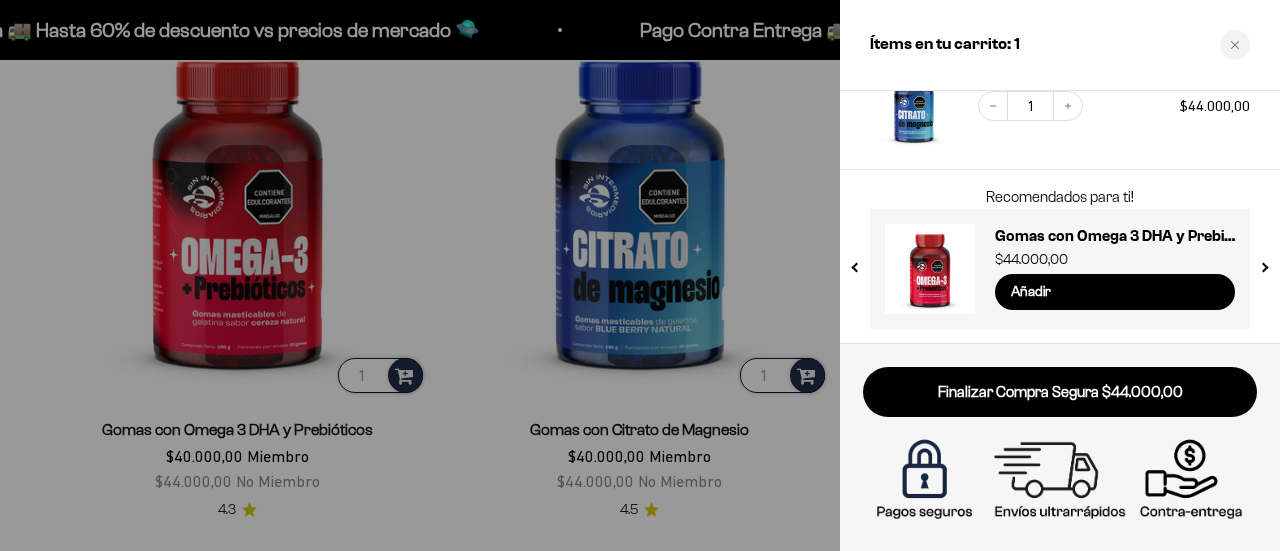 click at bounding box center (640, 275) 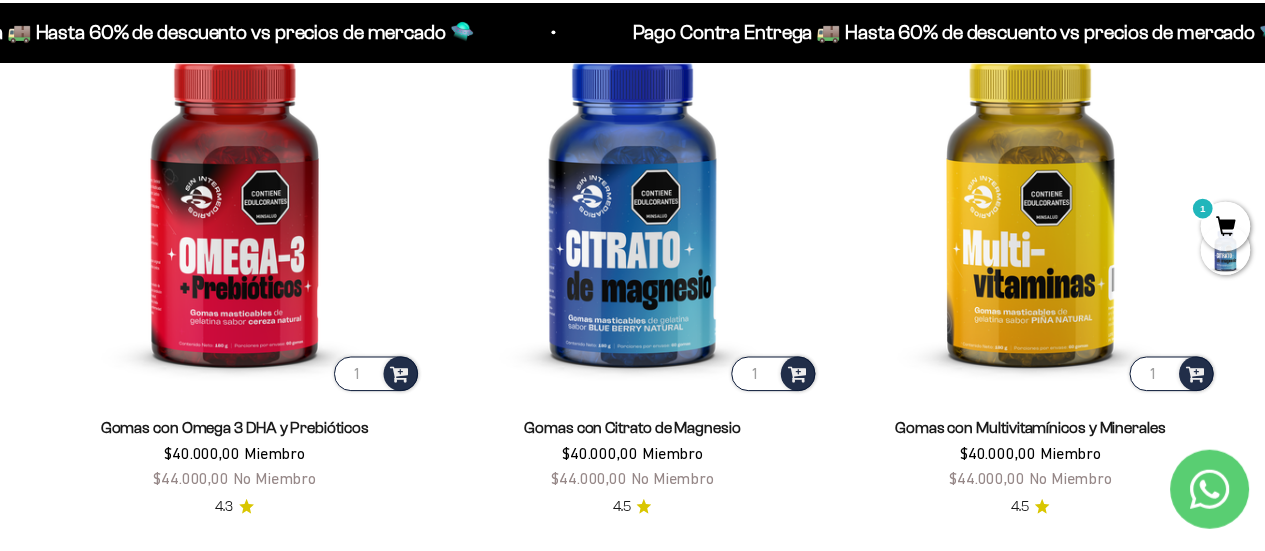 scroll, scrollTop: 2484, scrollLeft: 0, axis: vertical 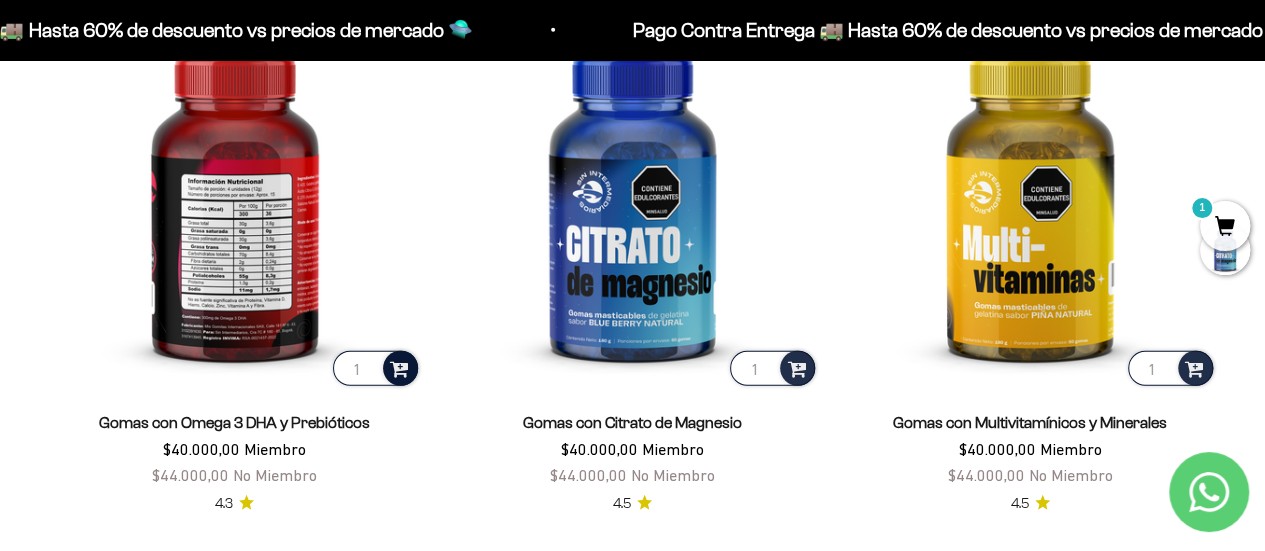 click at bounding box center [399, 367] 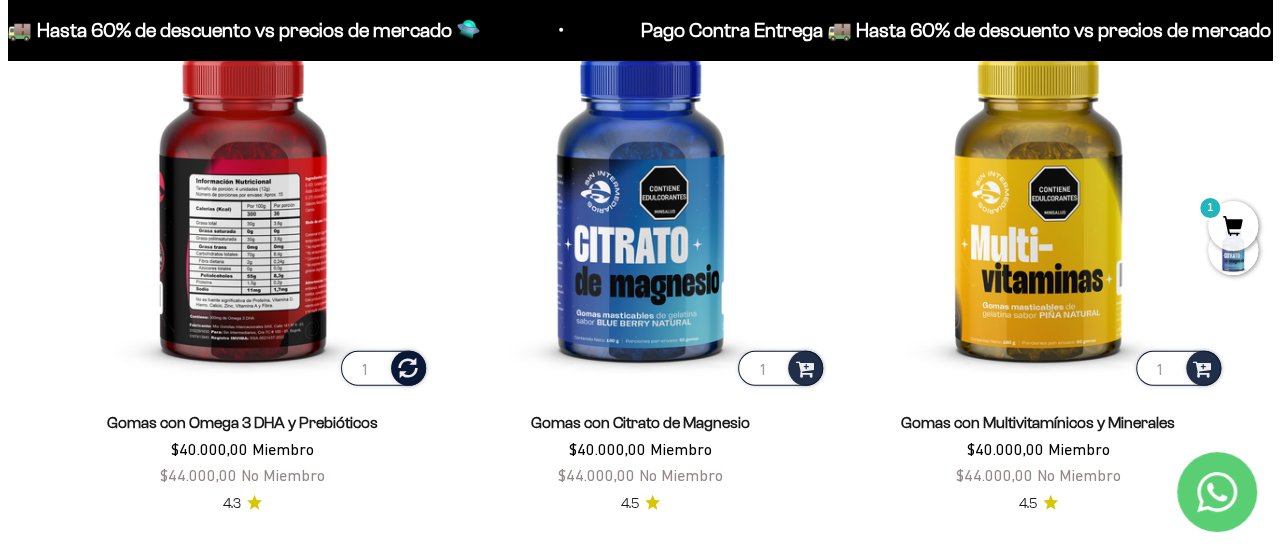 scroll, scrollTop: 2500, scrollLeft: 0, axis: vertical 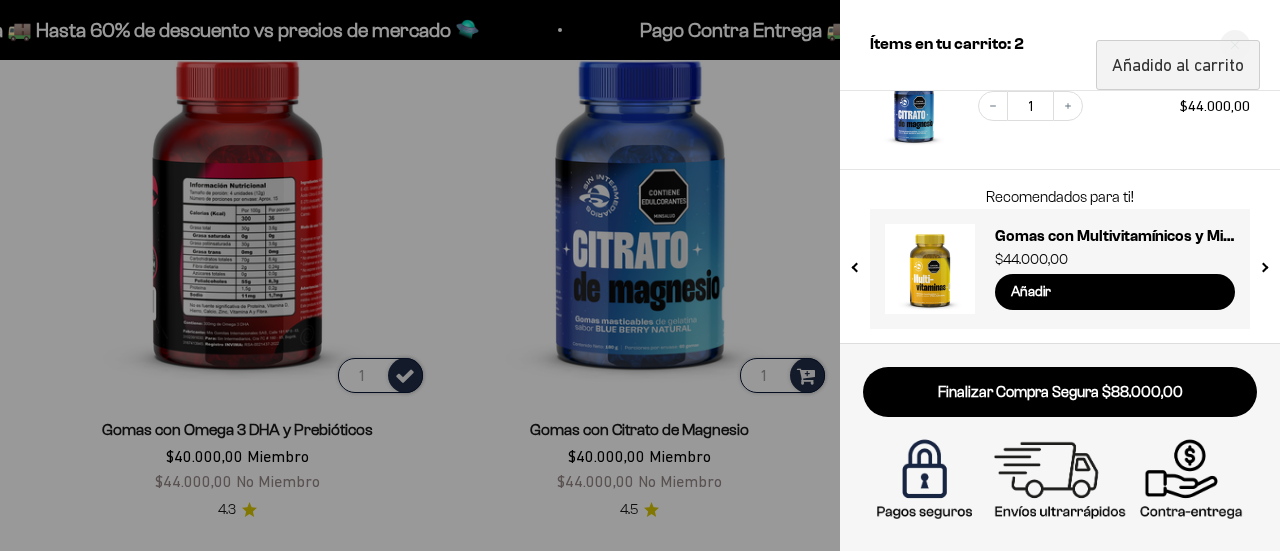 drag, startPoint x: 27, startPoint y: 298, endPoint x: 57, endPoint y: 298, distance: 30 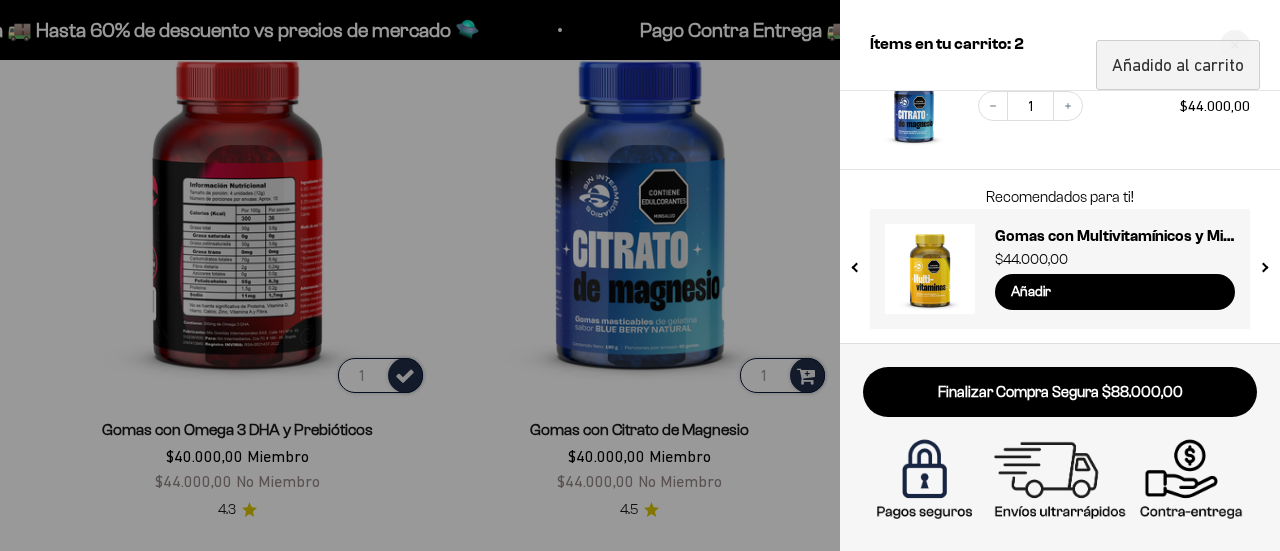 click at bounding box center (640, 275) 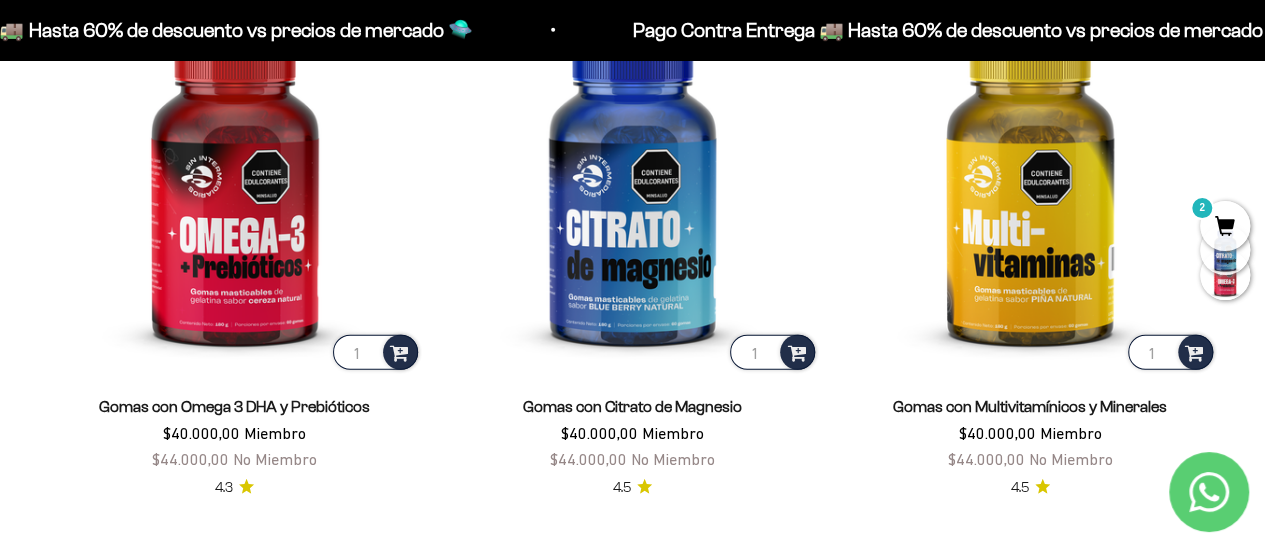 click on "2" at bounding box center (1225, 226) 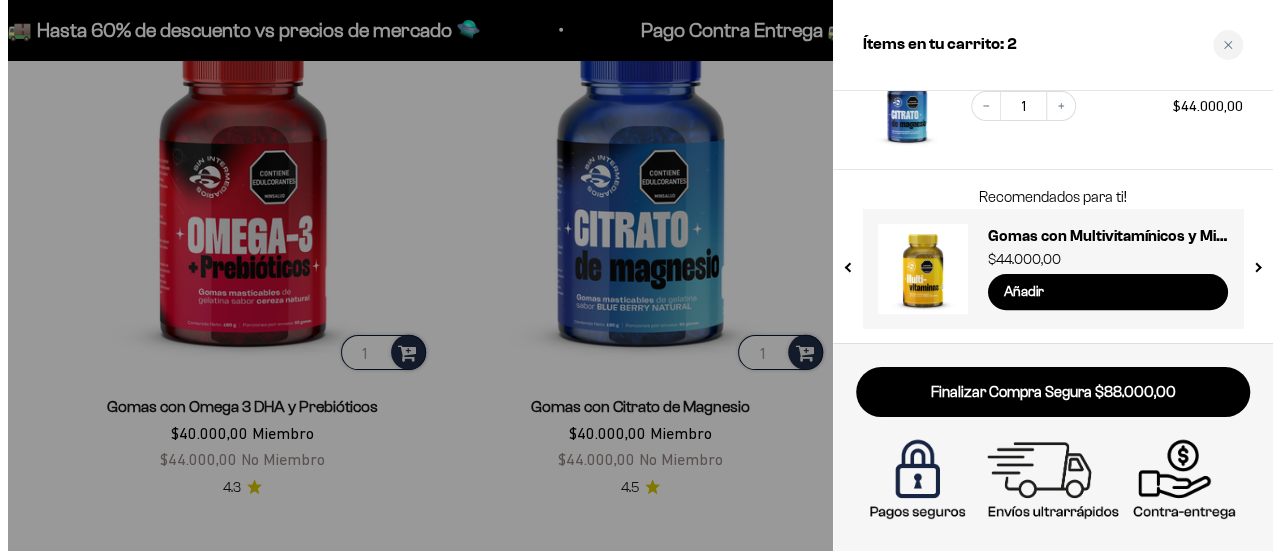 scroll, scrollTop: 2515, scrollLeft: 0, axis: vertical 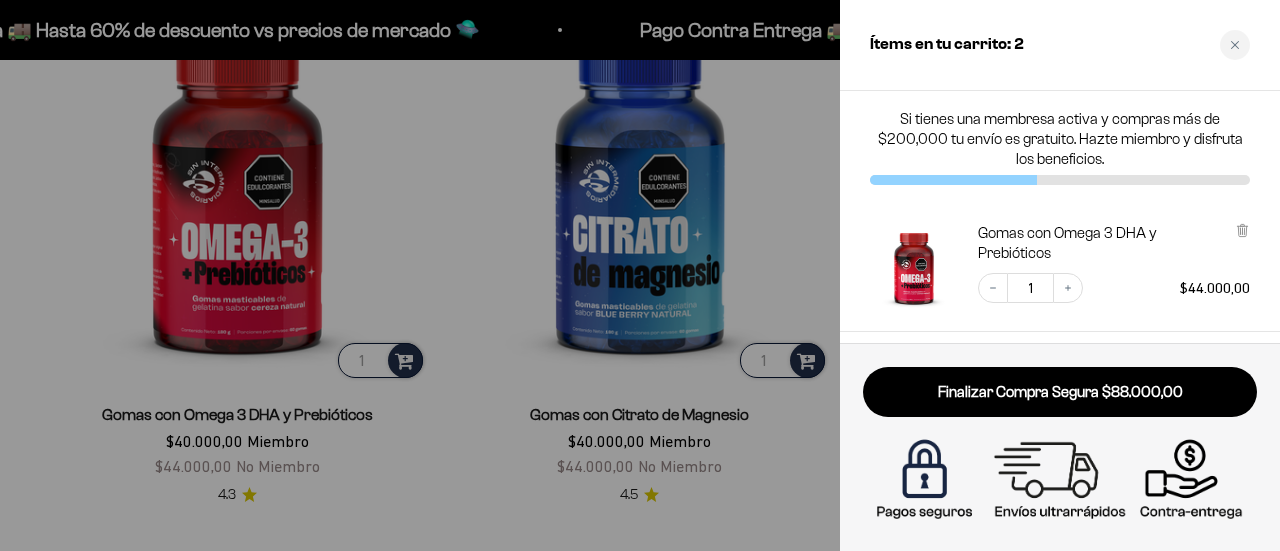 click at bounding box center [640, 275] 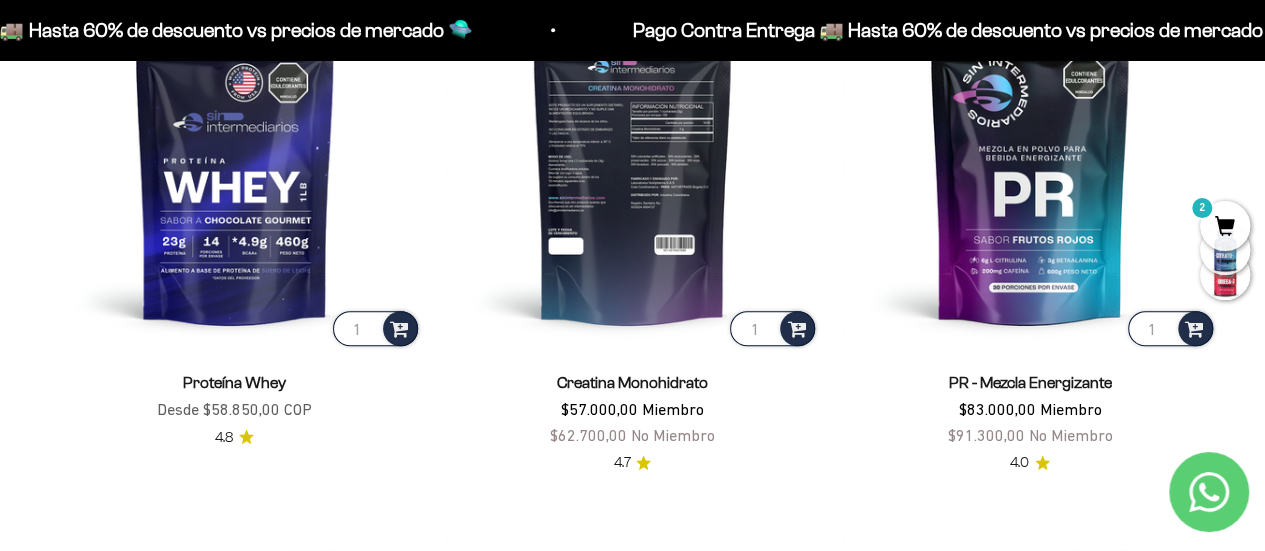 scroll, scrollTop: 900, scrollLeft: 0, axis: vertical 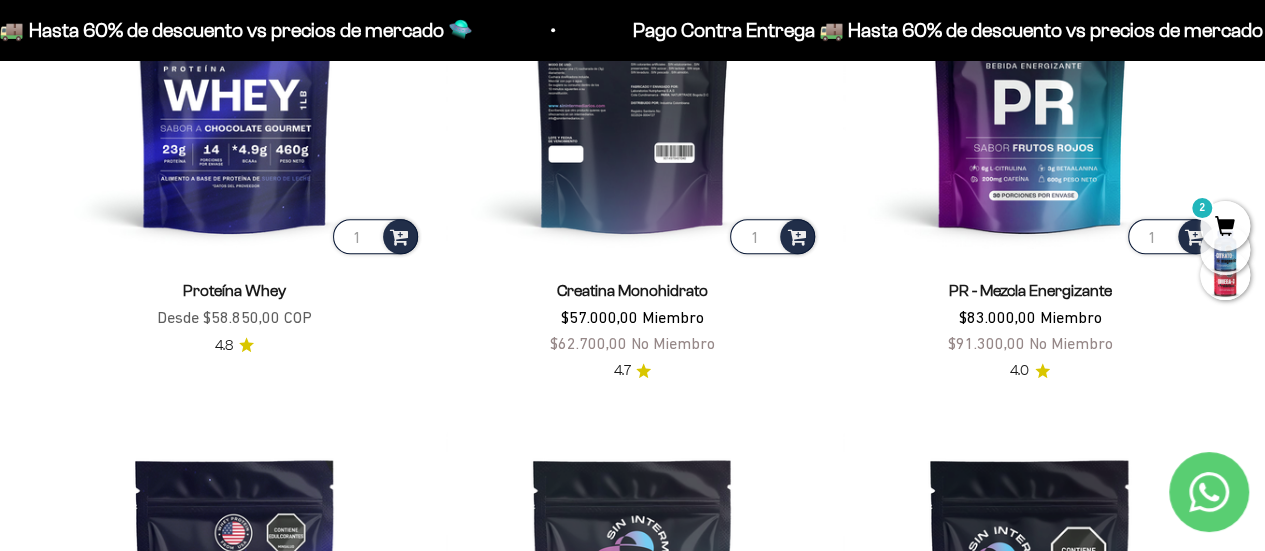 click at bounding box center [633, 71] 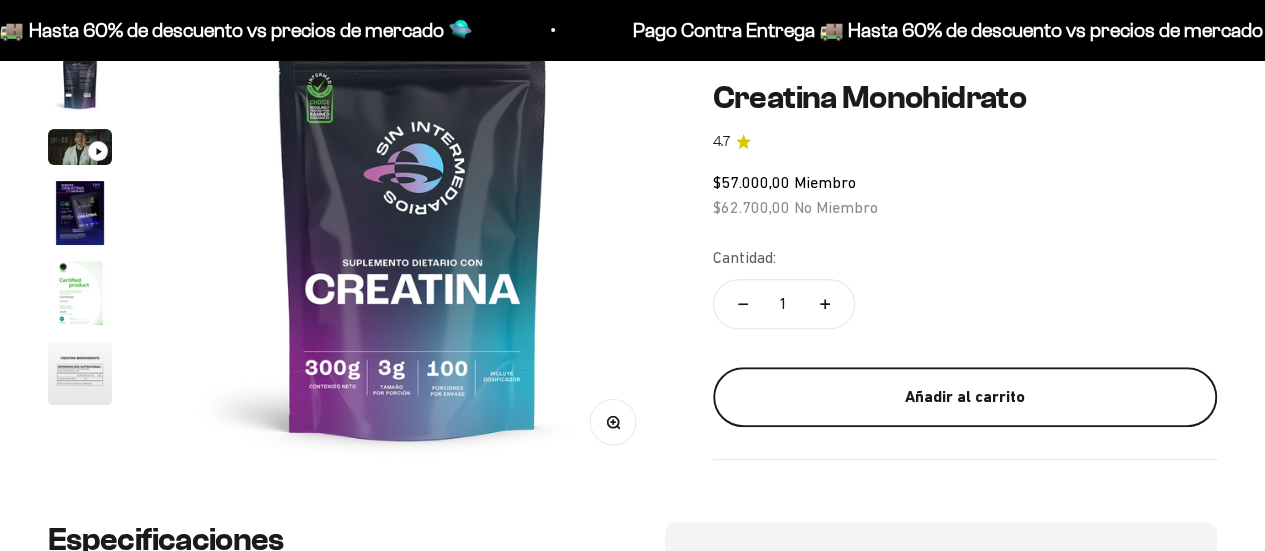 scroll, scrollTop: 300, scrollLeft: 0, axis: vertical 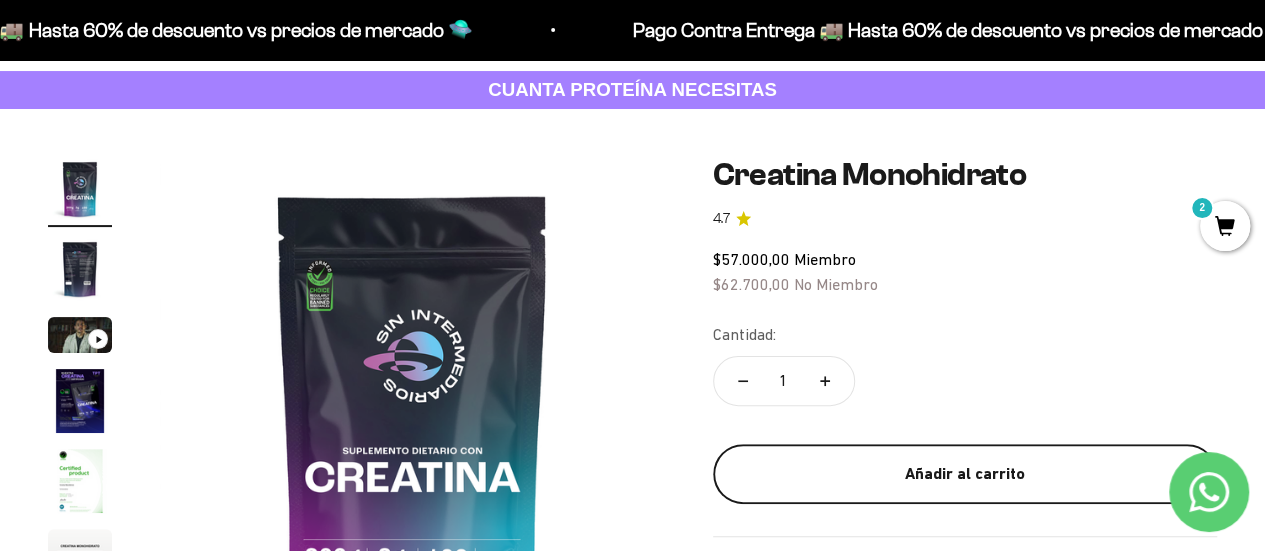 click on "Añadir al carrito" at bounding box center [965, 474] 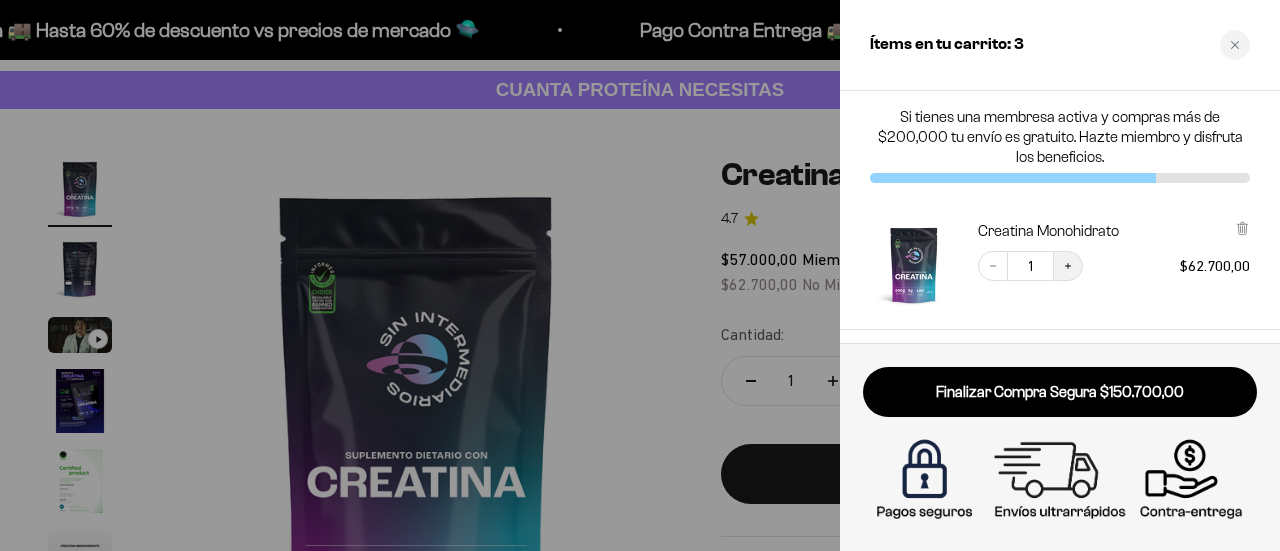 scroll, scrollTop: 0, scrollLeft: 0, axis: both 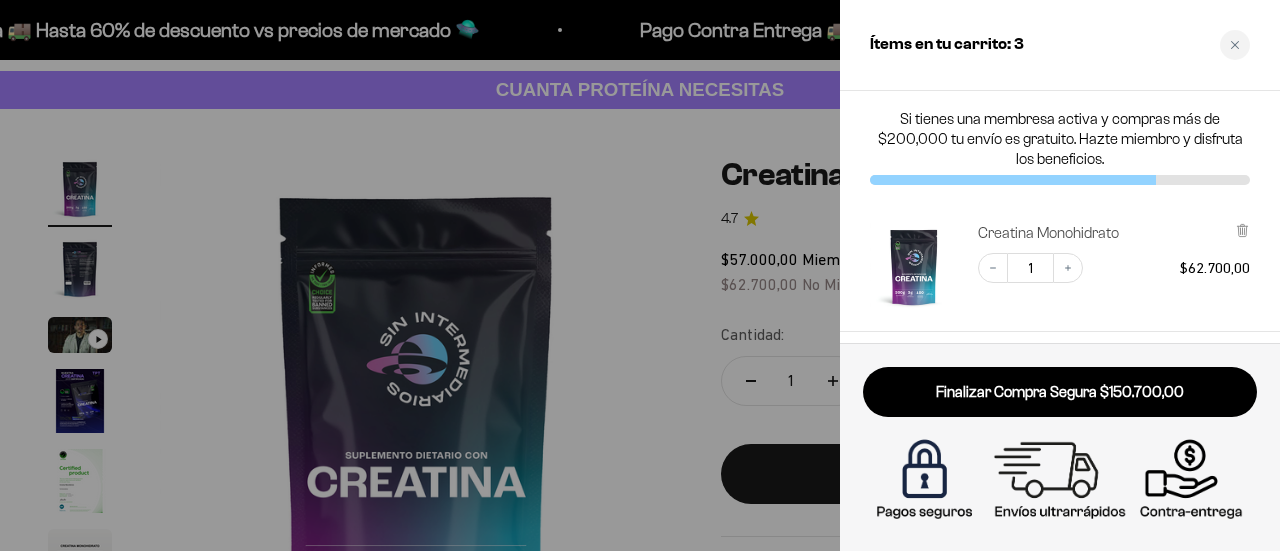 click on "Creatina Monohidrato" at bounding box center (1048, 233) 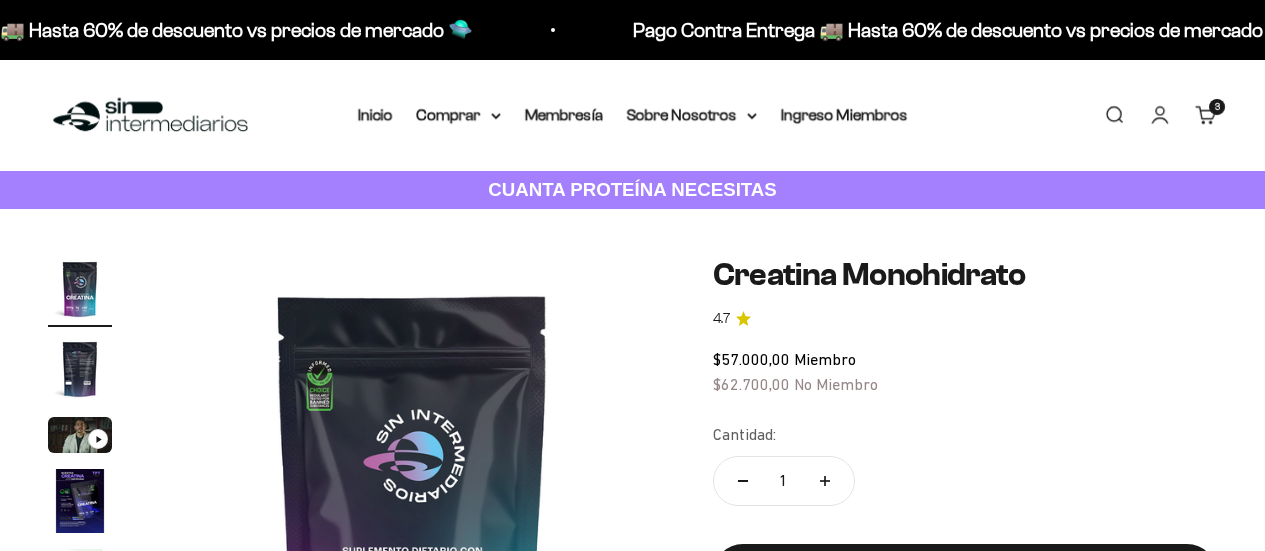 scroll, scrollTop: 0, scrollLeft: 0, axis: both 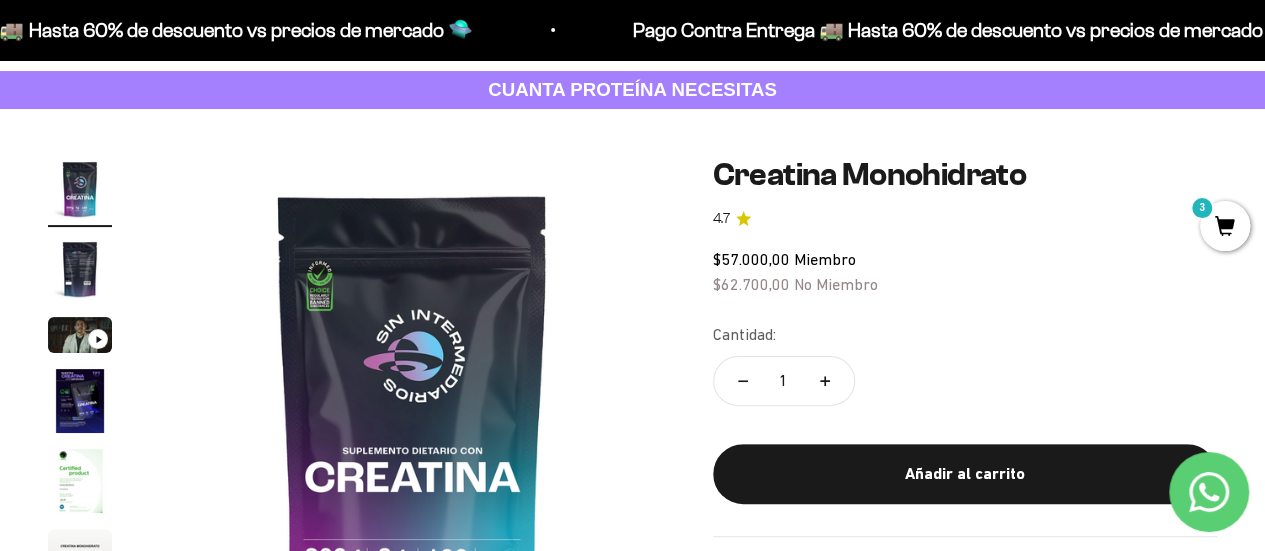 click on "3" at bounding box center (1225, 226) 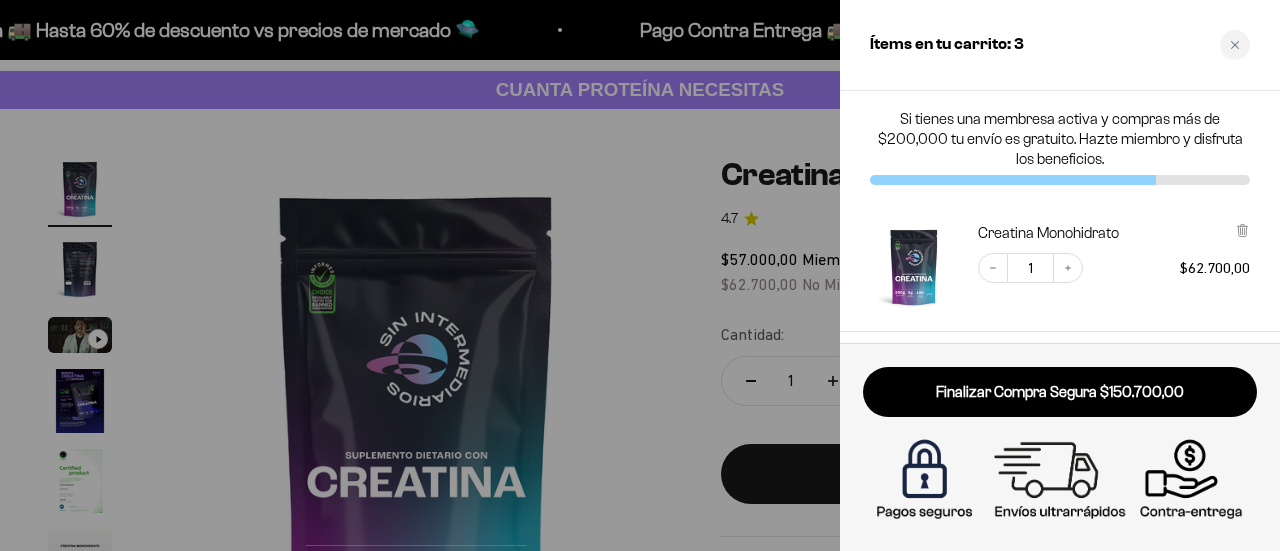 click at bounding box center (640, 275) 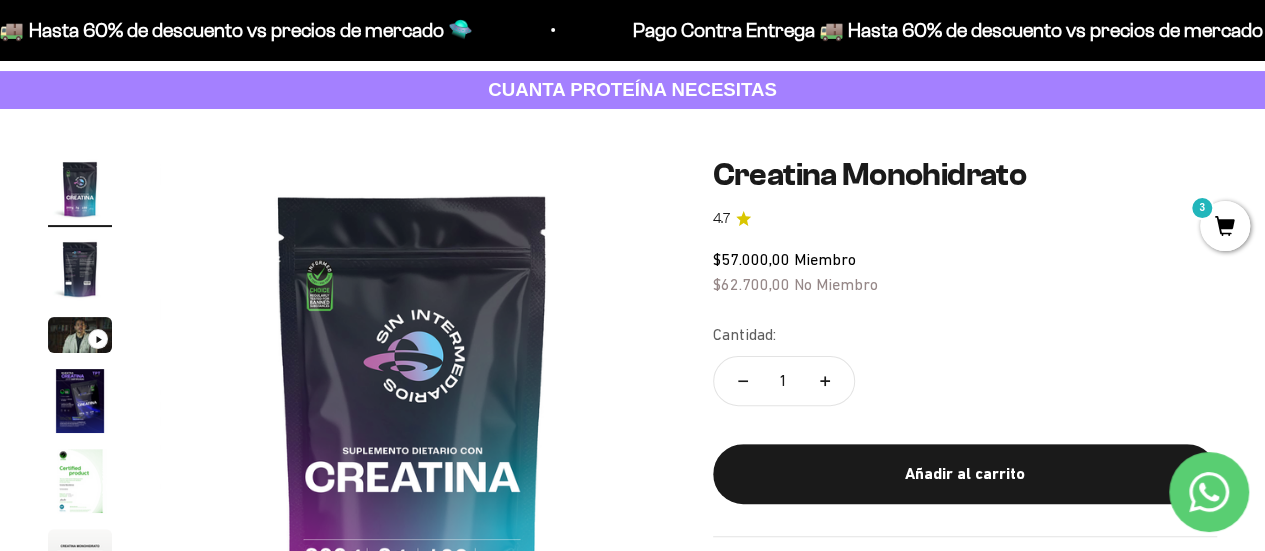 scroll, scrollTop: 0, scrollLeft: 0, axis: both 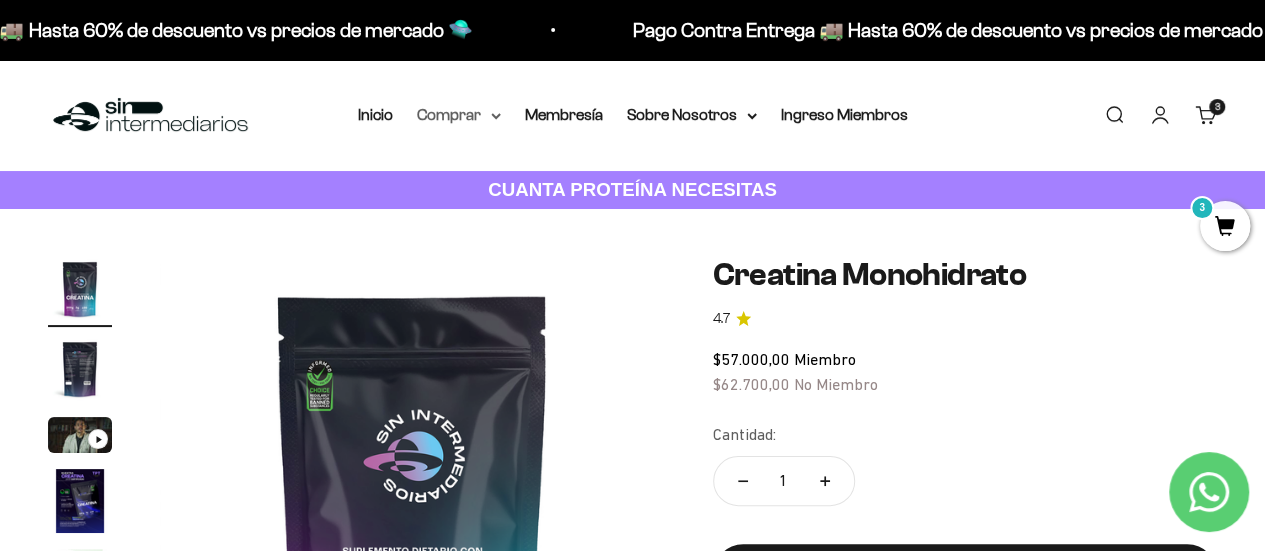 click on "Comprar" at bounding box center [459, 115] 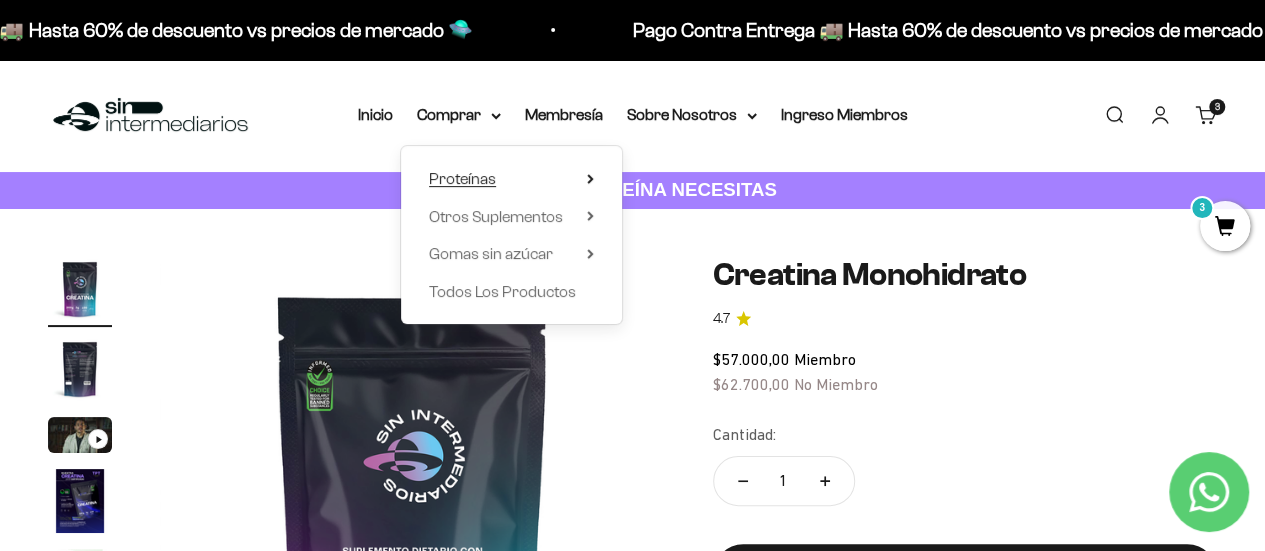 click on "Proteínas" at bounding box center (511, 179) 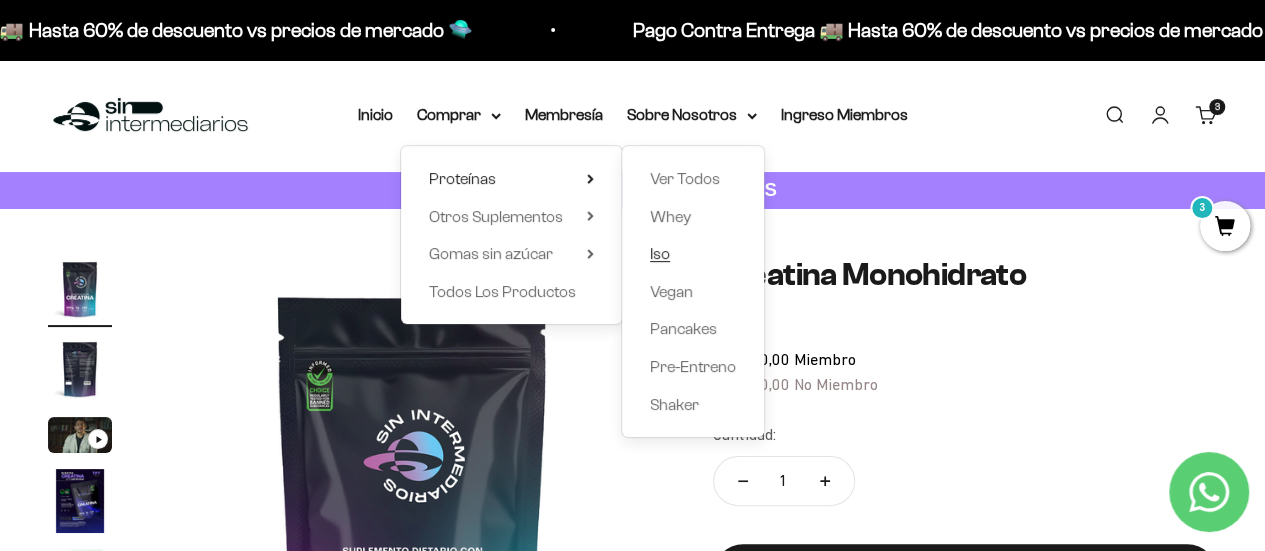 click on "Iso" at bounding box center [660, 254] 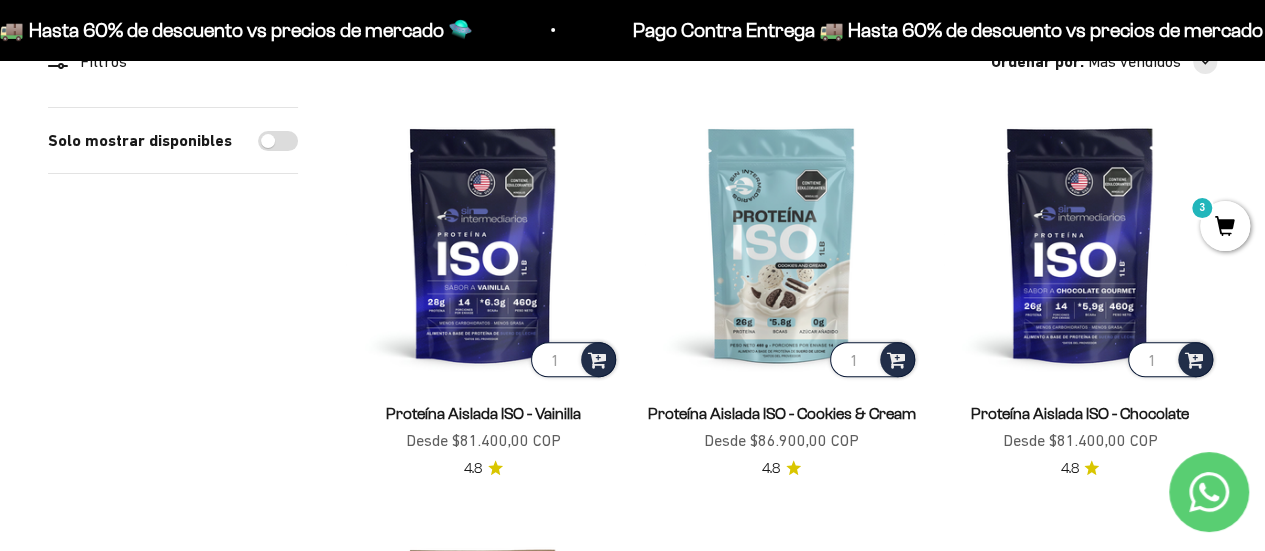 scroll, scrollTop: 200, scrollLeft: 0, axis: vertical 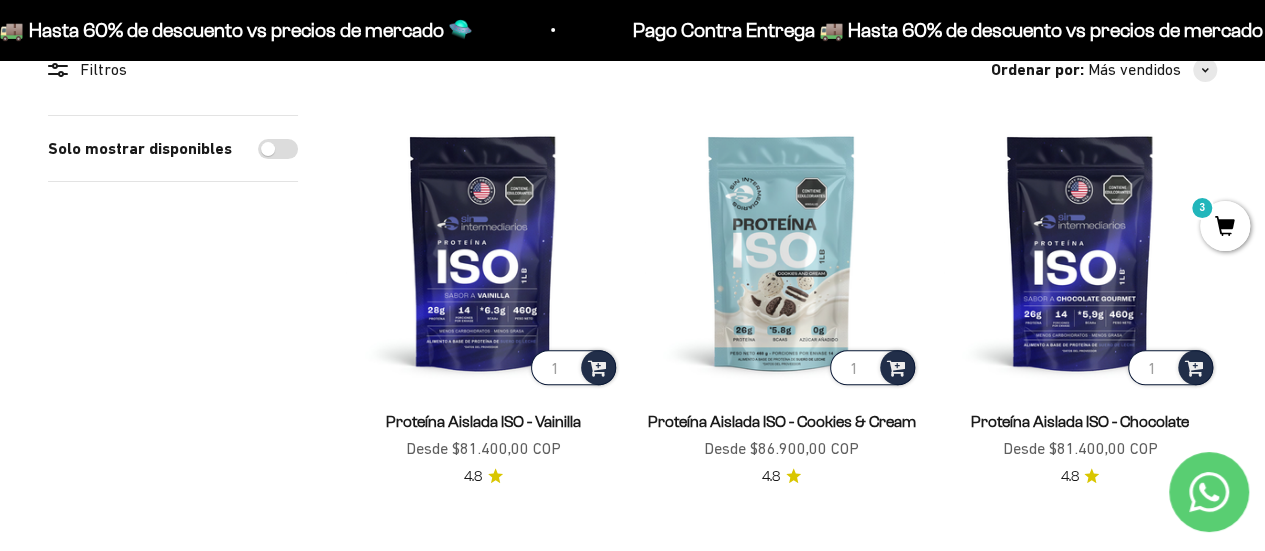 click on "Proteína Aislada ISO - Vainilla" at bounding box center [483, 421] 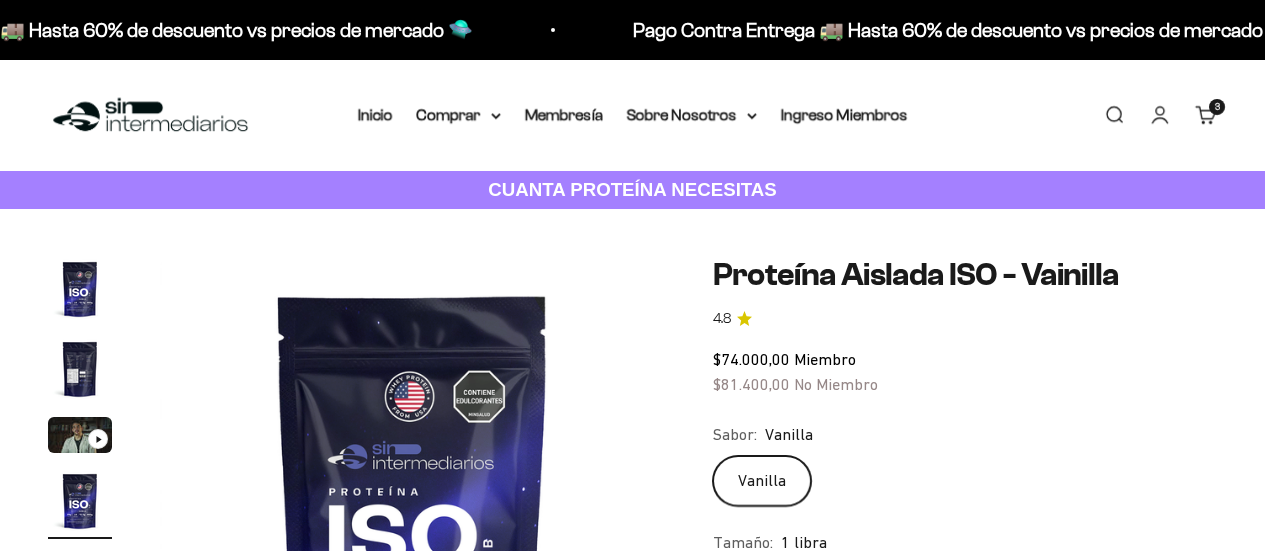 scroll, scrollTop: 0, scrollLeft: 0, axis: both 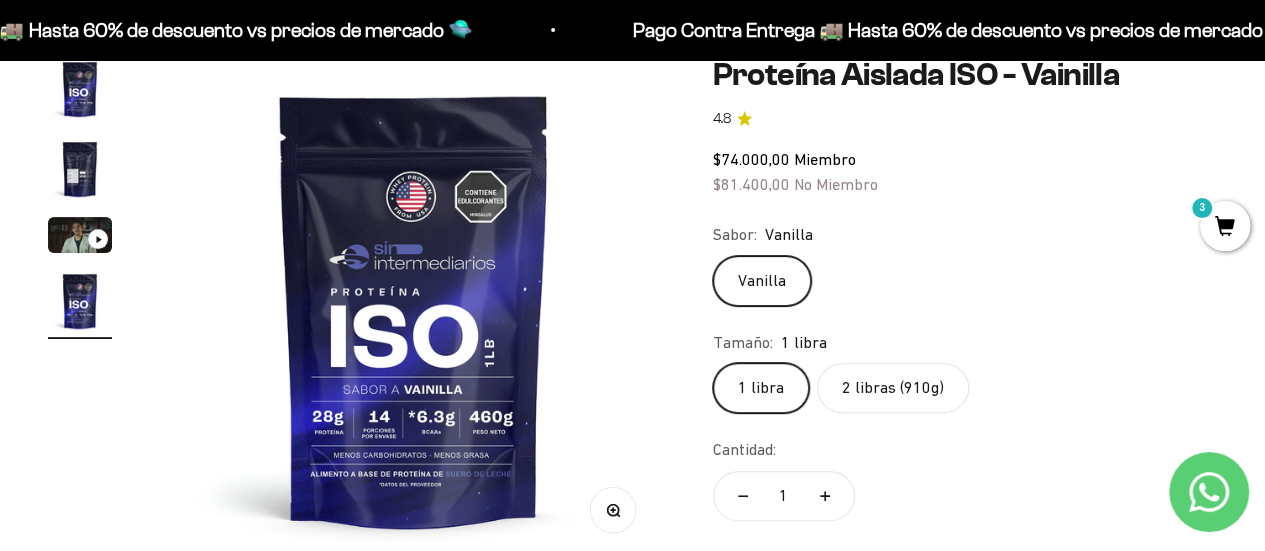click on "2 libras (910g)" 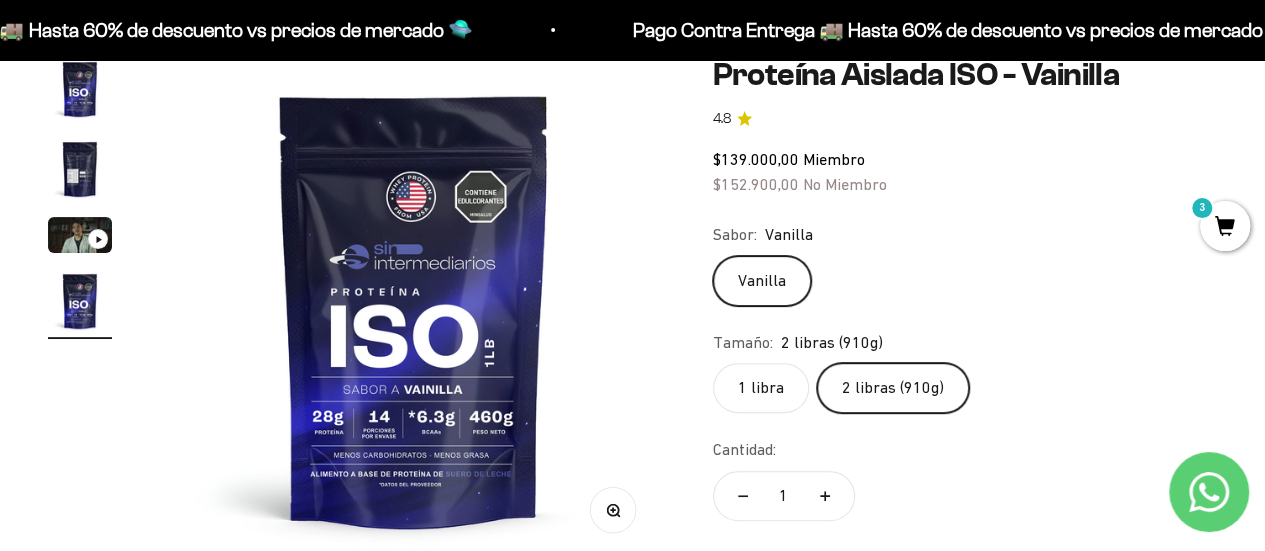 click on "1 libra" 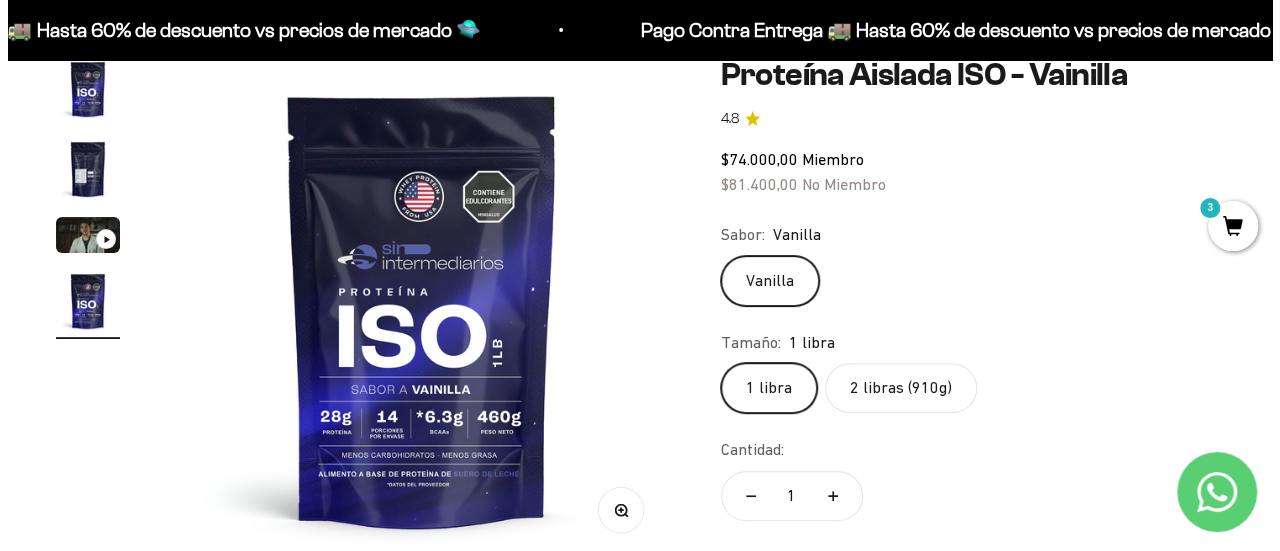scroll, scrollTop: 500, scrollLeft: 0, axis: vertical 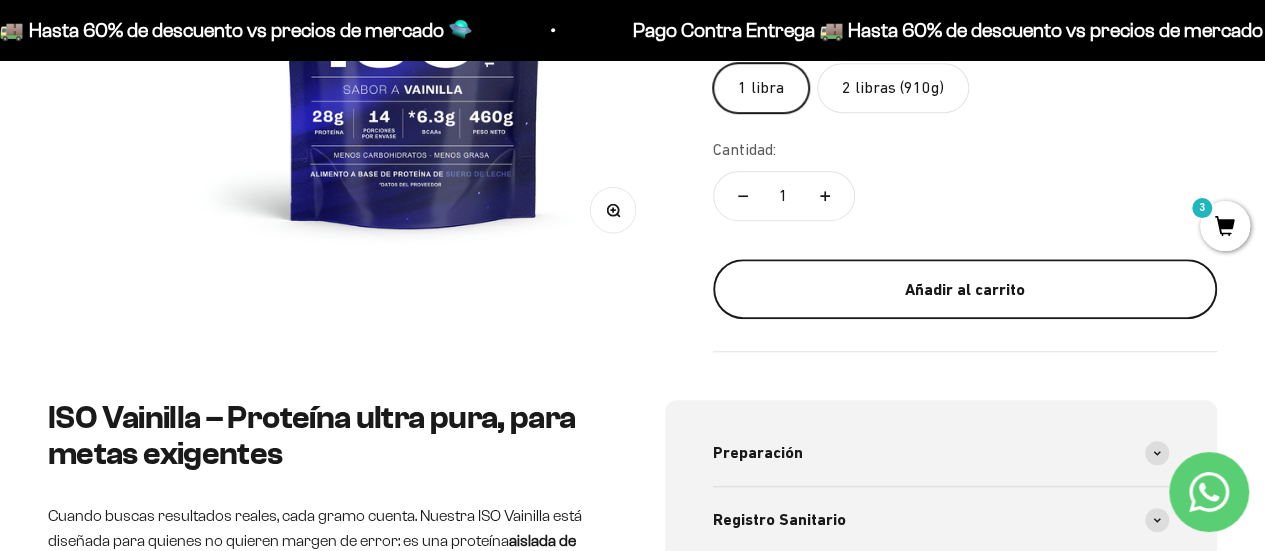 click on "Añadir al carrito" at bounding box center (965, 290) 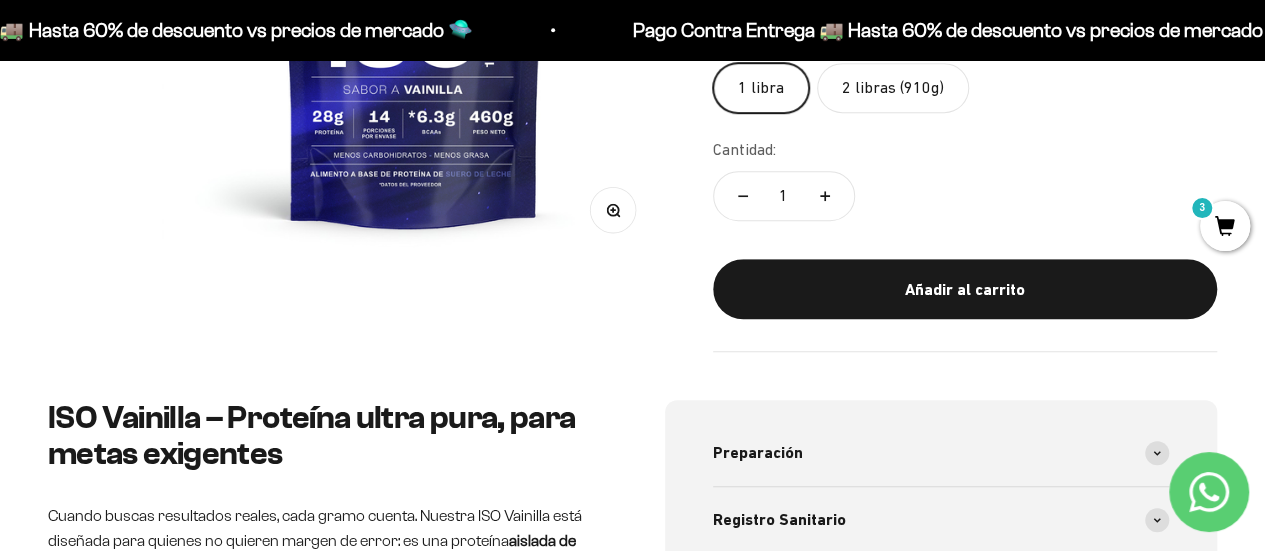 scroll, scrollTop: 0, scrollLeft: 1574, axis: horizontal 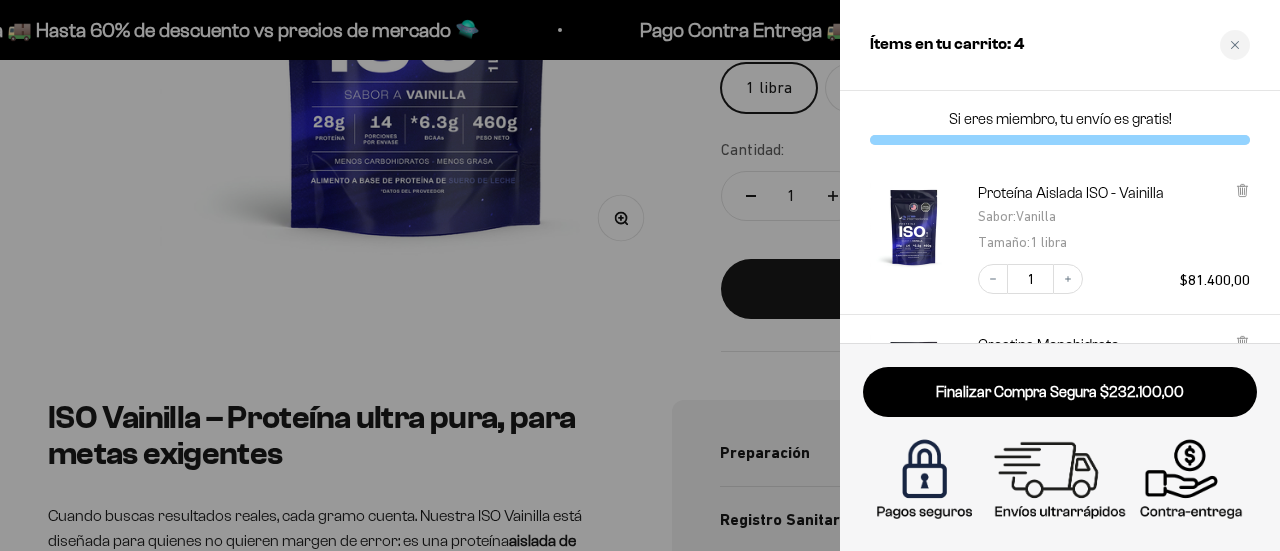 drag, startPoint x: 510, startPoint y: 356, endPoint x: 624, endPoint y: 377, distance: 115.918076 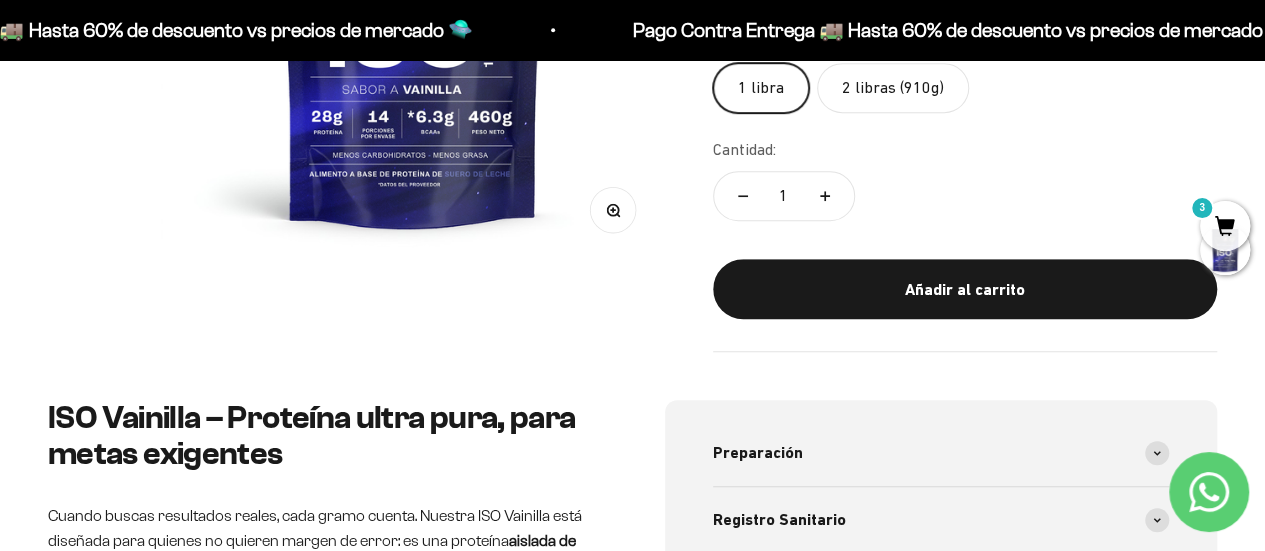 scroll, scrollTop: 0, scrollLeft: 1548, axis: horizontal 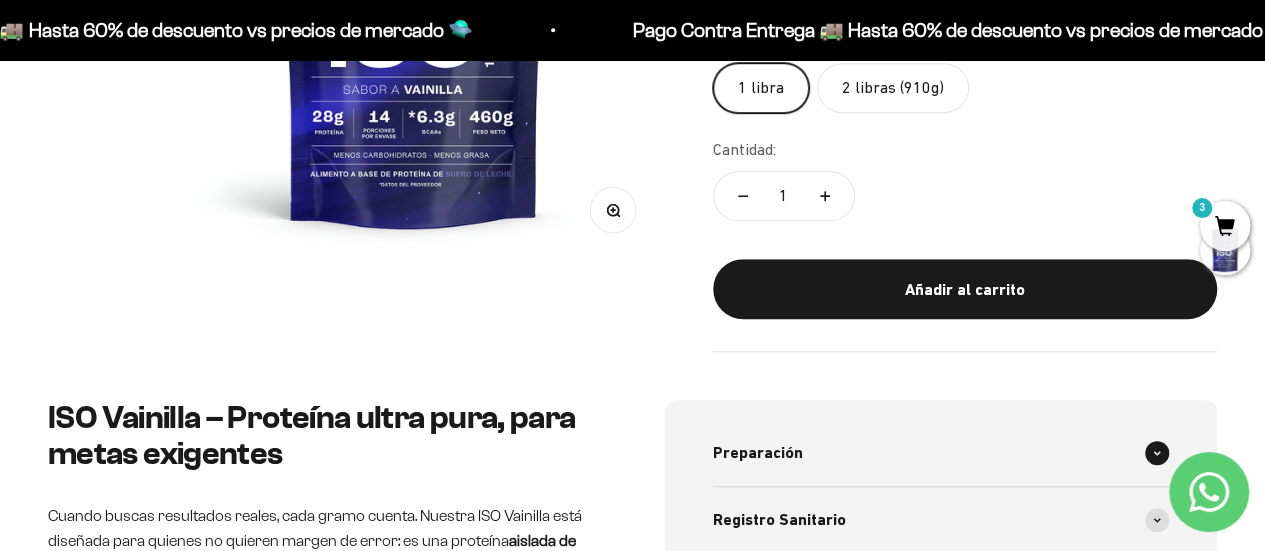 click on "Preparación" at bounding box center (758, 453) 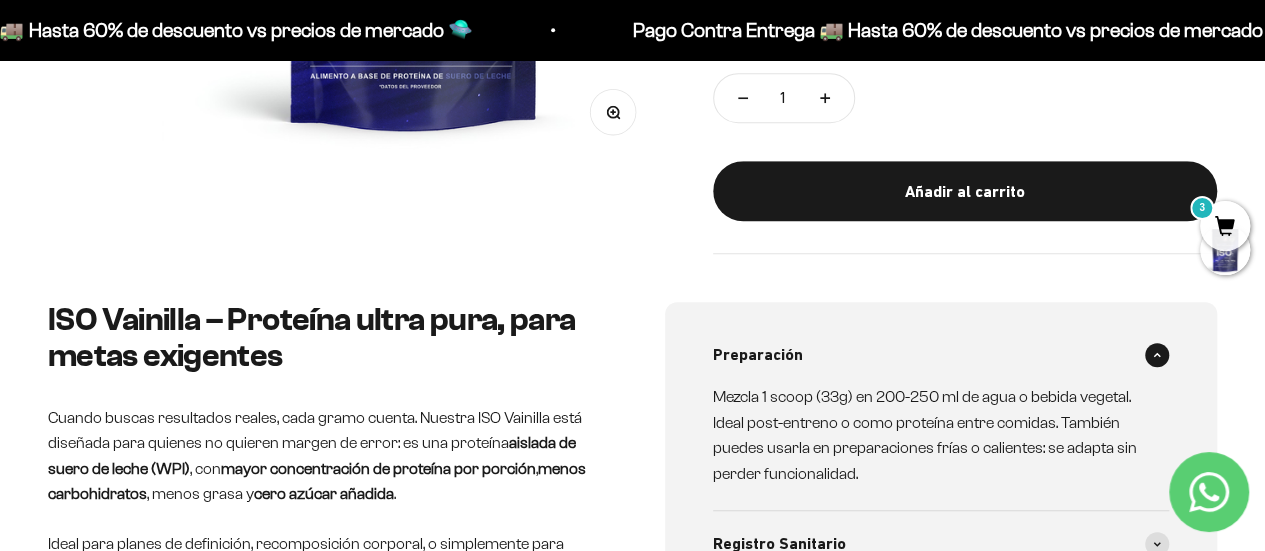 scroll, scrollTop: 700, scrollLeft: 0, axis: vertical 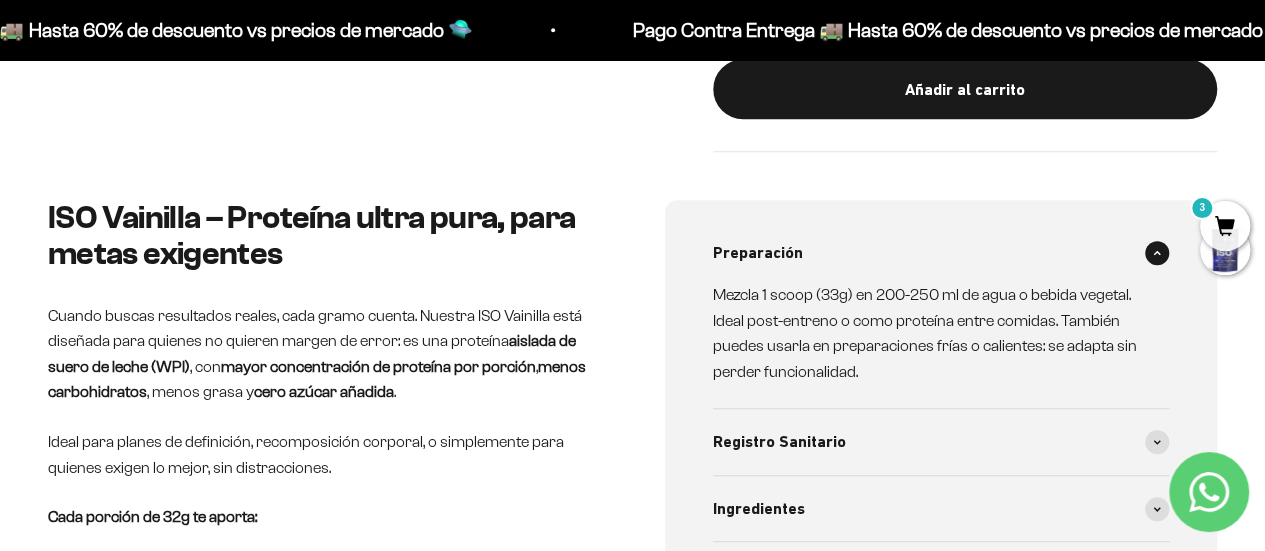 click on "Zoom
Ir al artículo 1
Ir al artículo 2
Ir al artículo 3
Ir al artículo 4
Proteína Aislada ISO - Vainilla 4.8
$74.000,00   Miembro $81.400,00   No Miembro
Sabor:
Vanilla
Vanilla
Tamaño:
1 libra
1 libra
2 libras (910g)
Cantidad:
1" at bounding box center [632, -146] 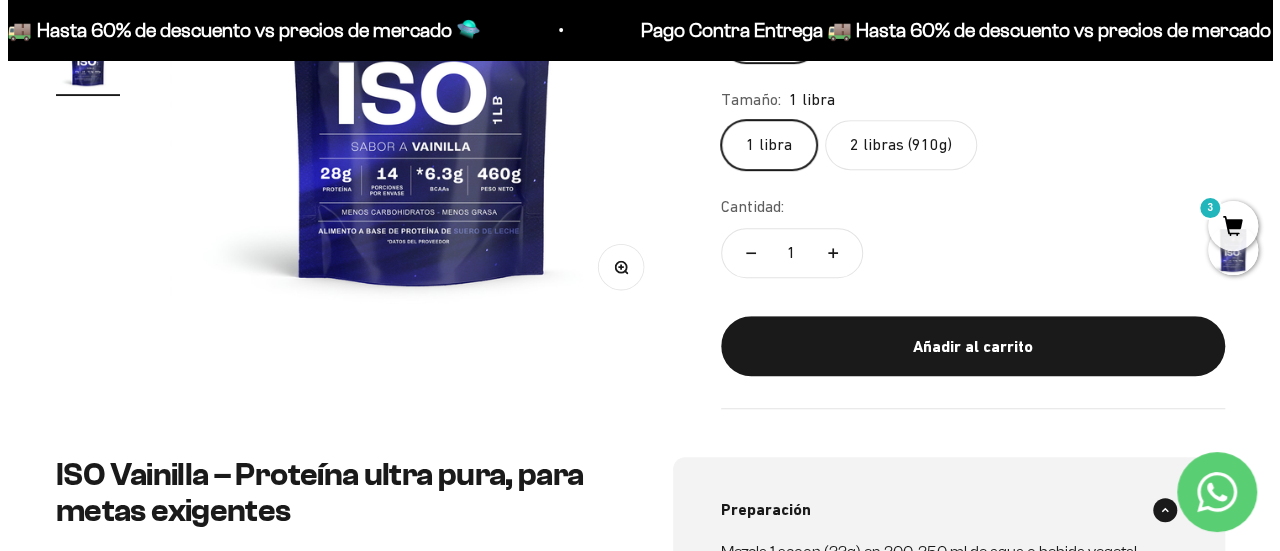 scroll, scrollTop: 400, scrollLeft: 0, axis: vertical 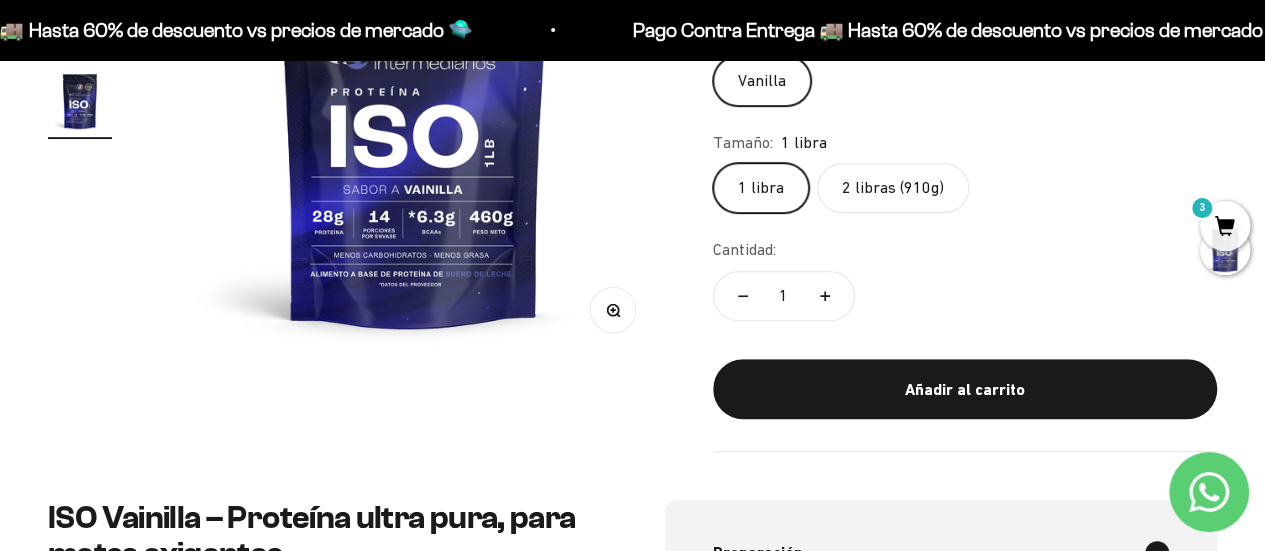 click on "3" at bounding box center [1225, 226] 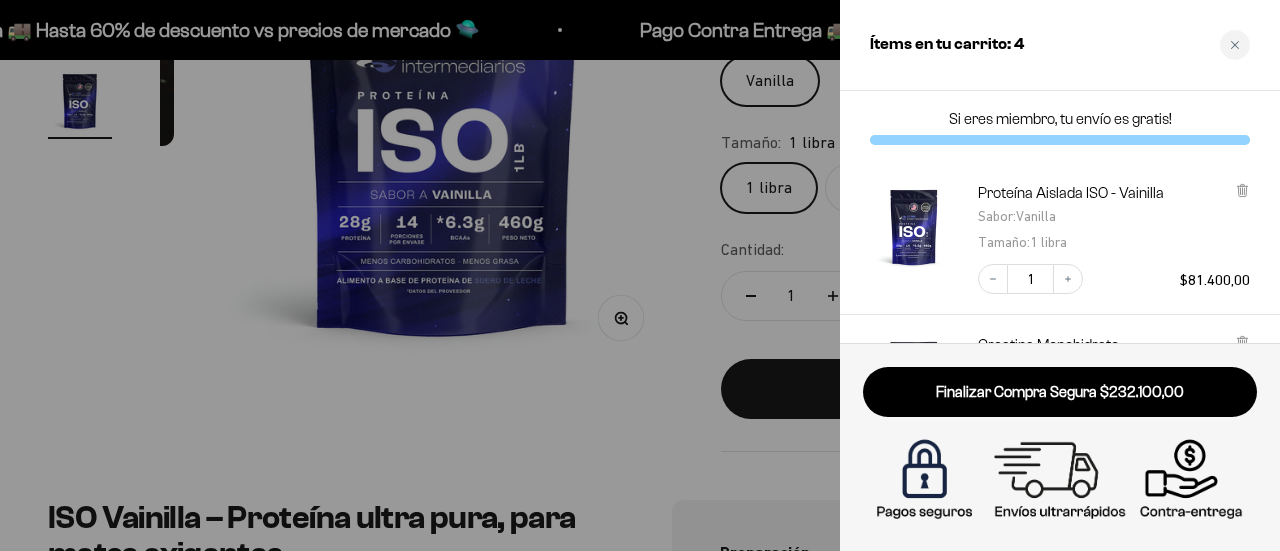 scroll, scrollTop: 0, scrollLeft: 1574, axis: horizontal 